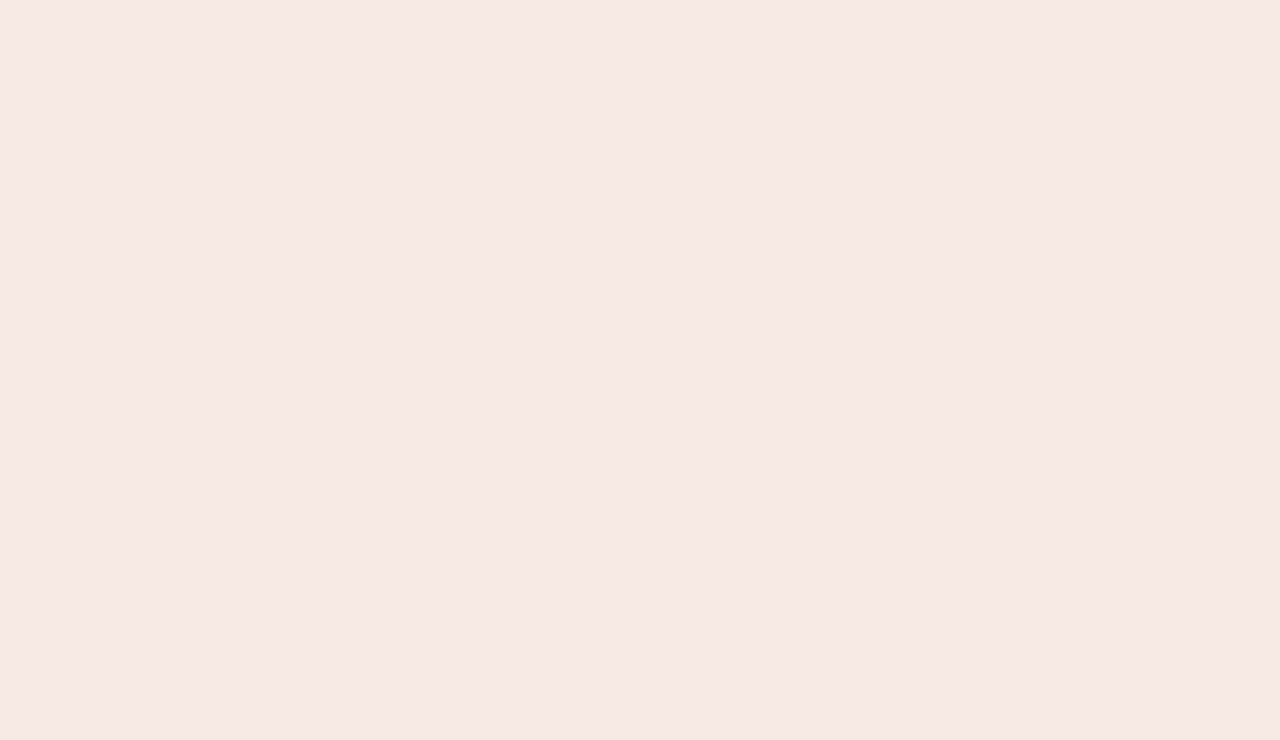 scroll, scrollTop: 0, scrollLeft: 0, axis: both 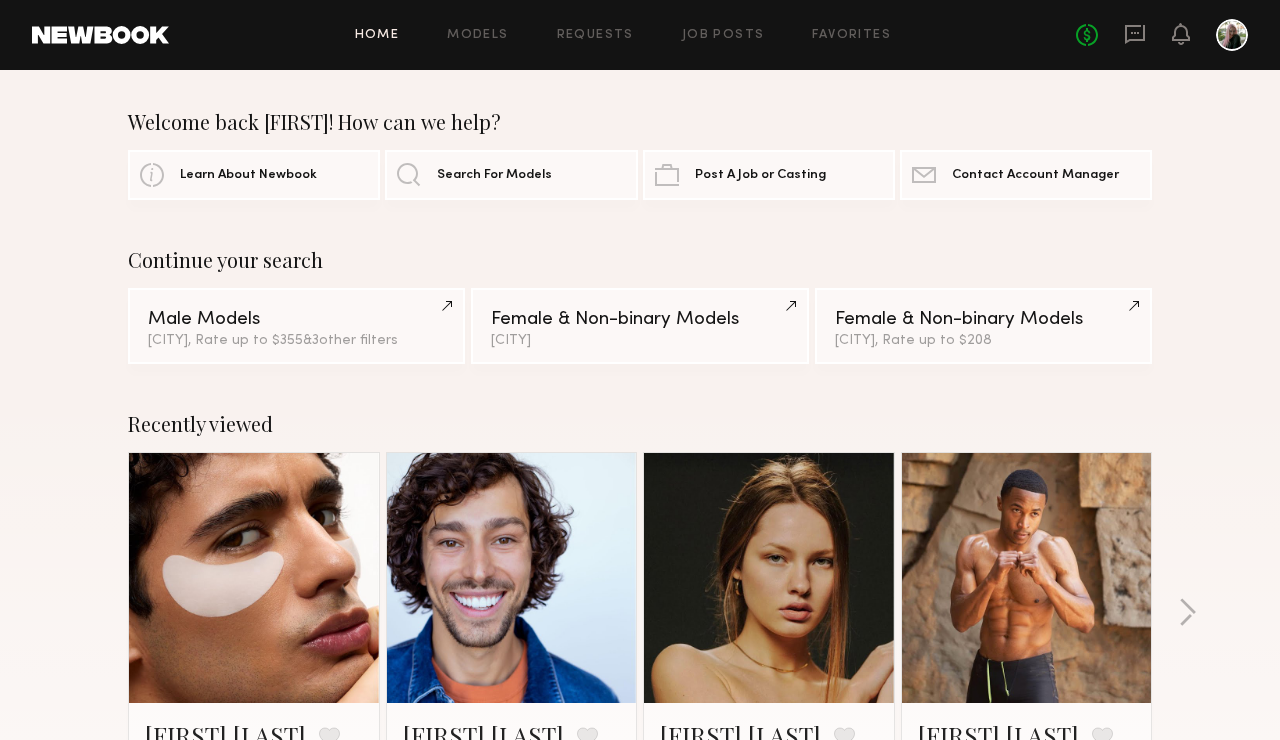 click on "Home Models Requests Job Posts Favorites Sign Out No fees up to $5,000" 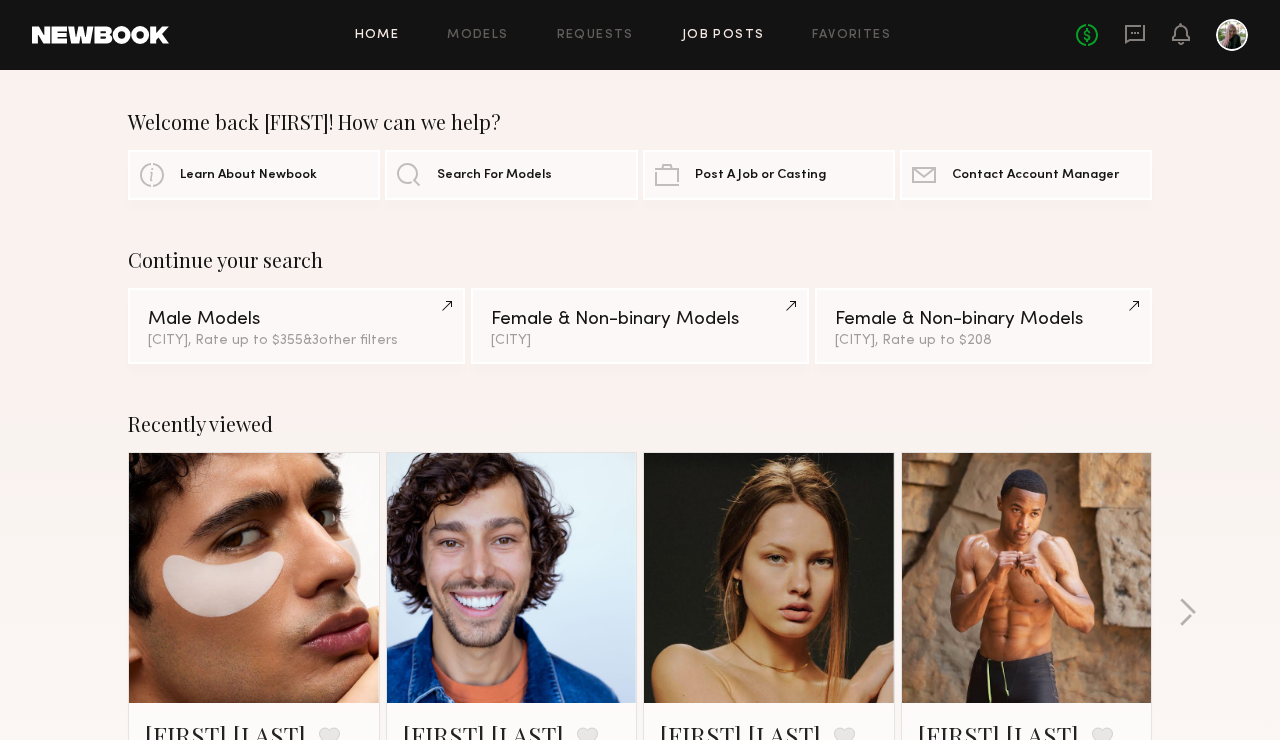 click on "Job Posts" 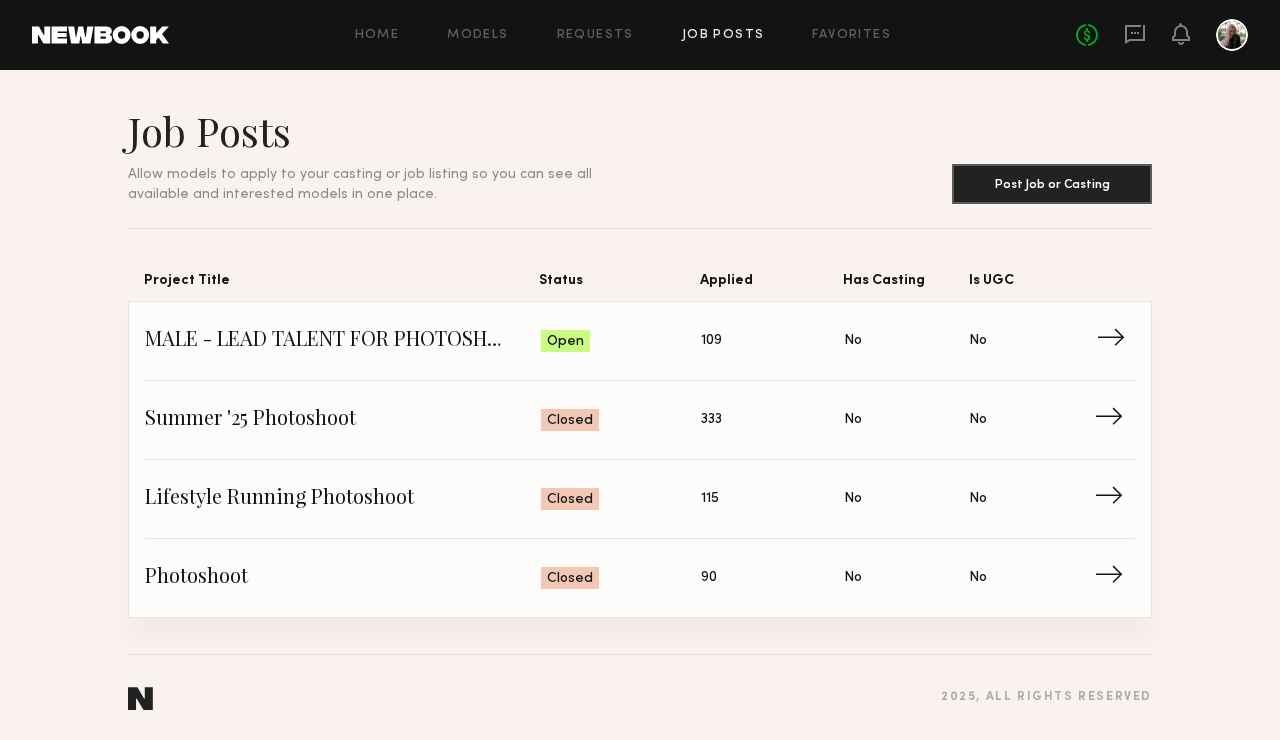 click on "→" 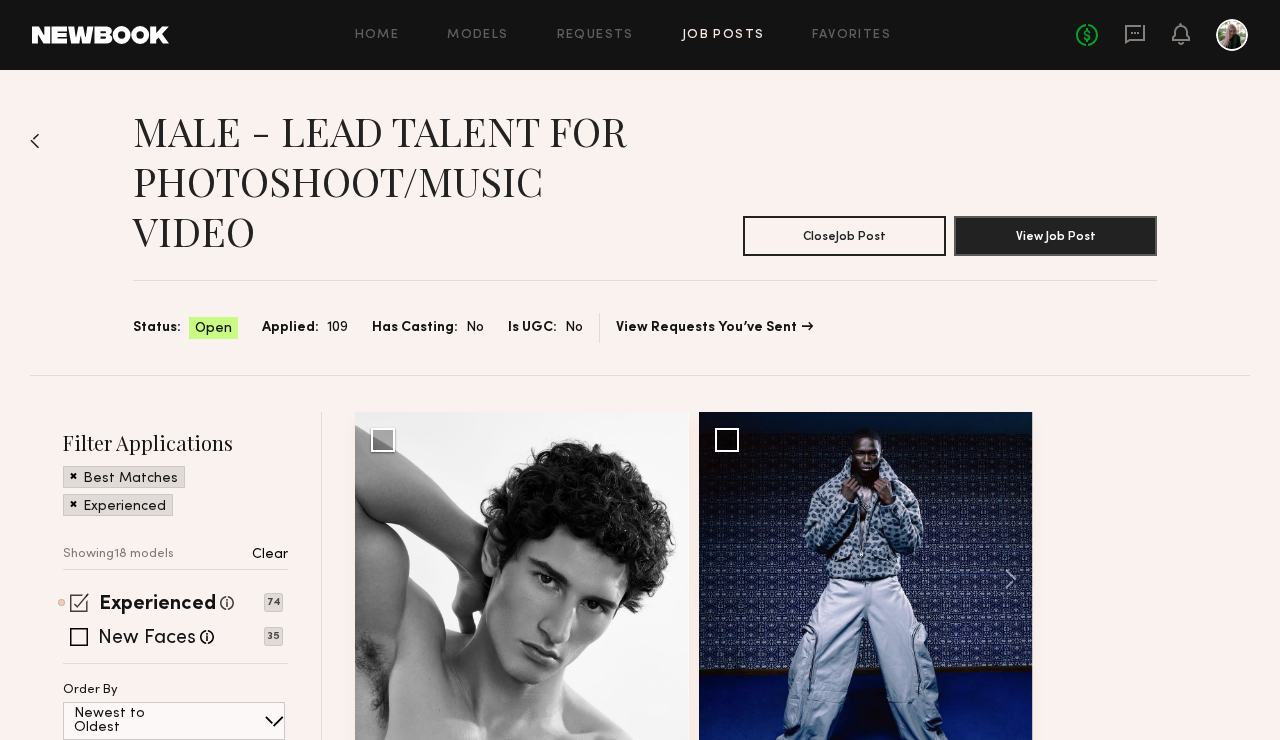 click 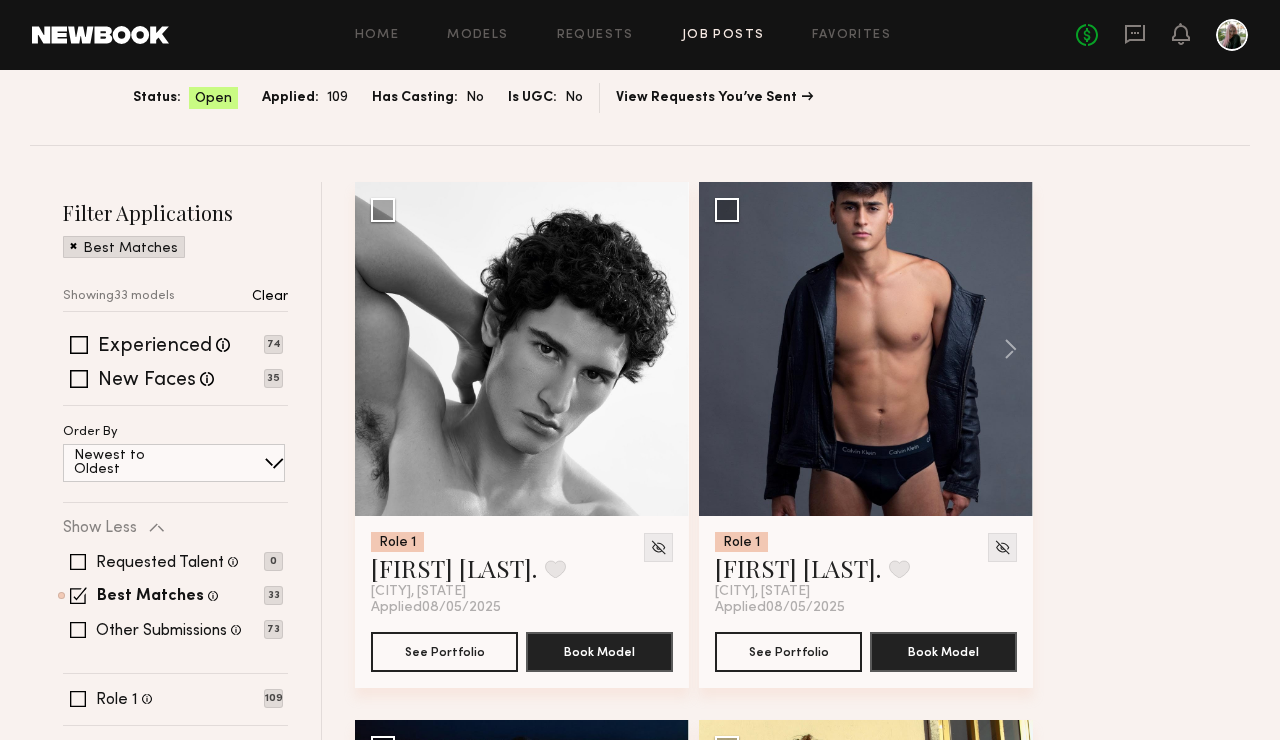 scroll, scrollTop: 250, scrollLeft: 0, axis: vertical 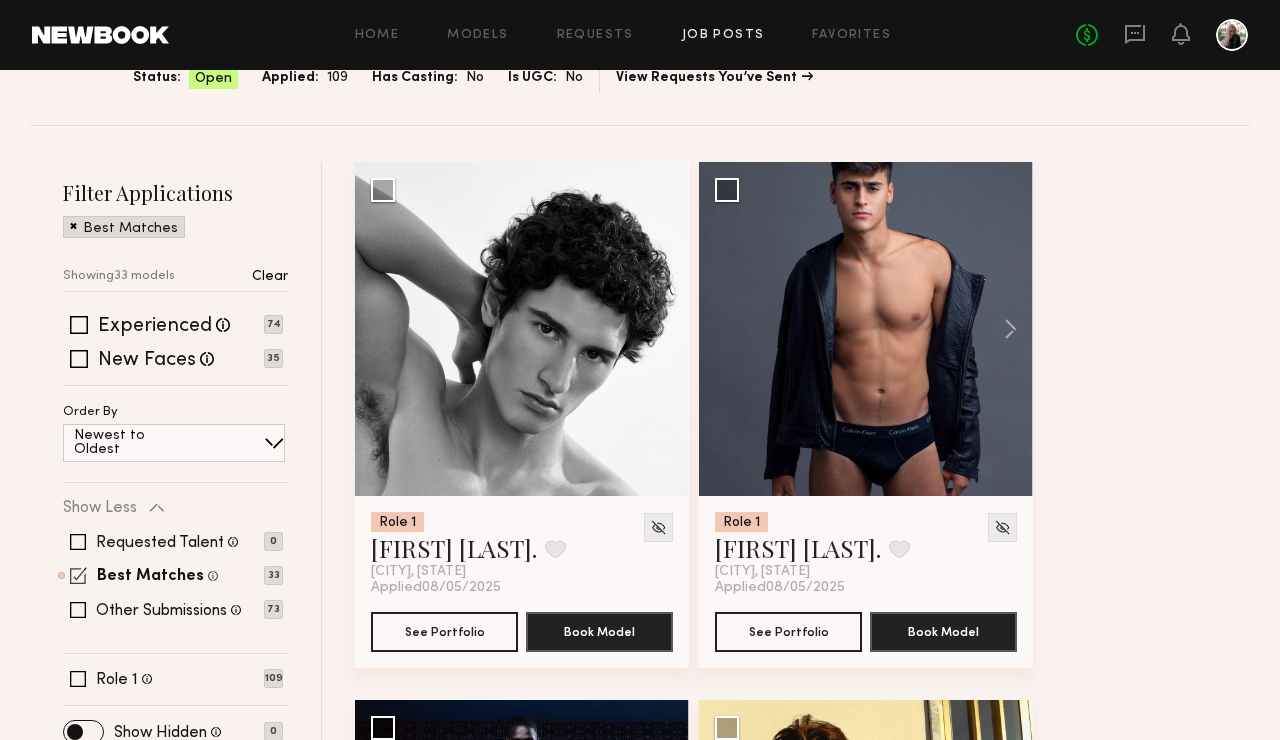 click 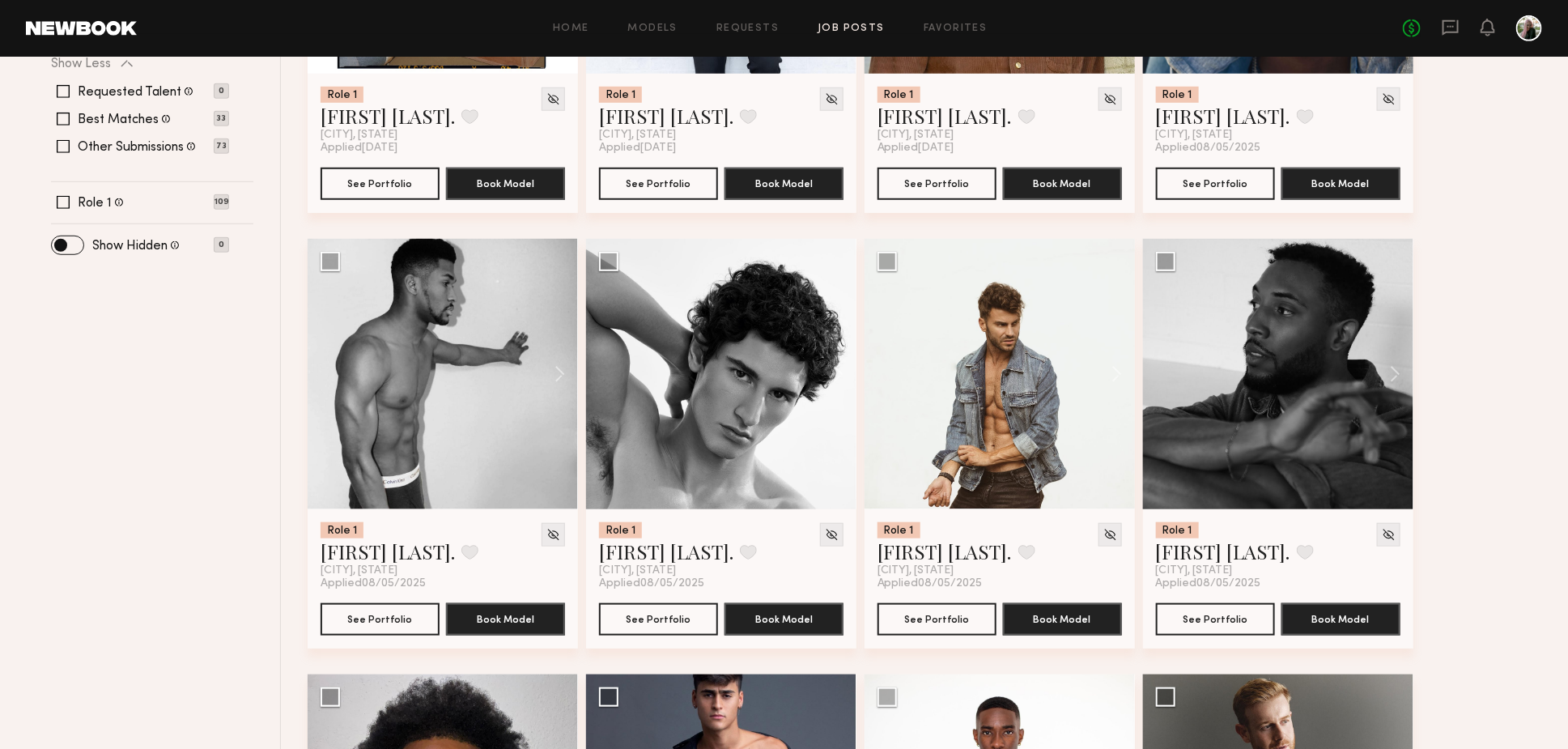 scroll, scrollTop: 738, scrollLeft: 0, axis: vertical 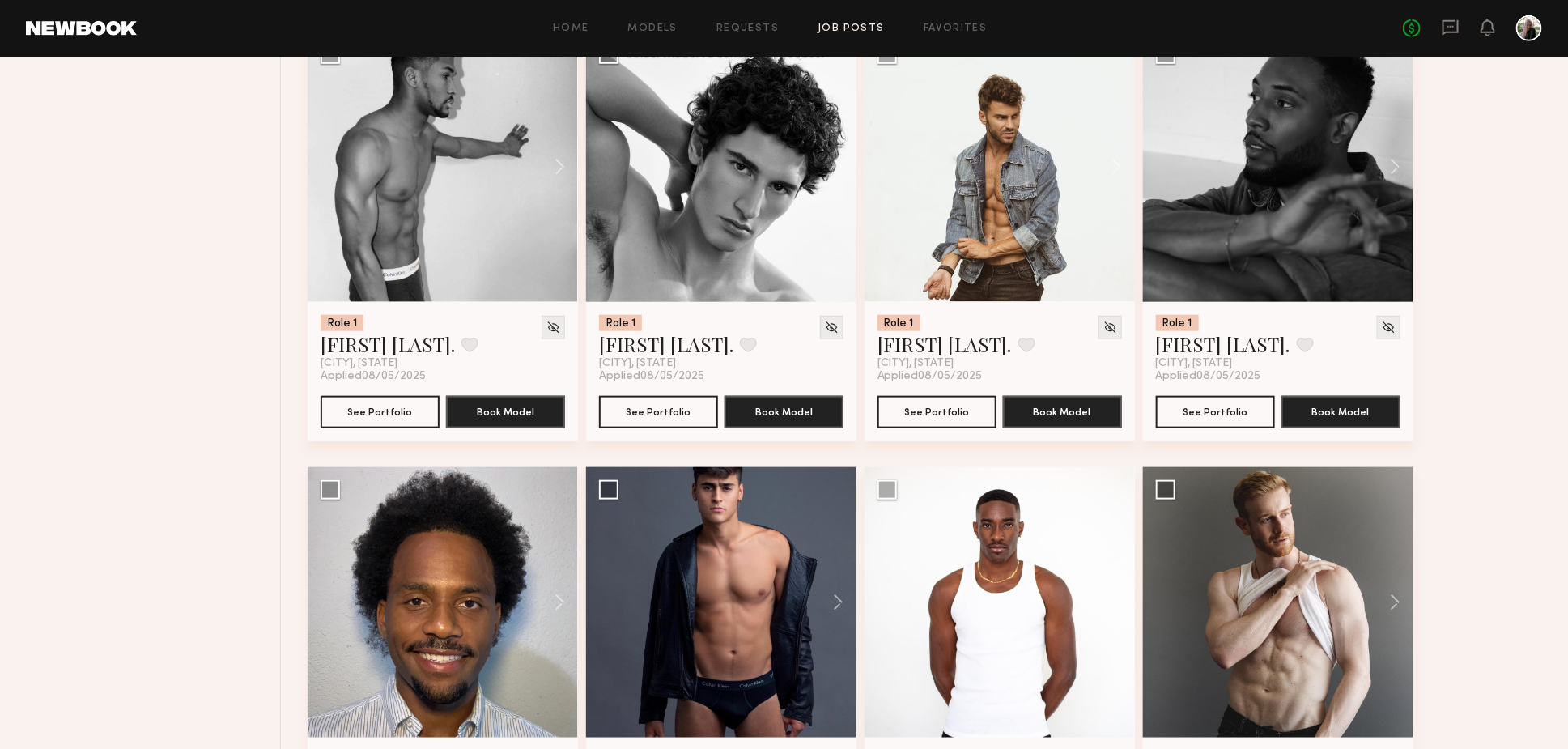 click 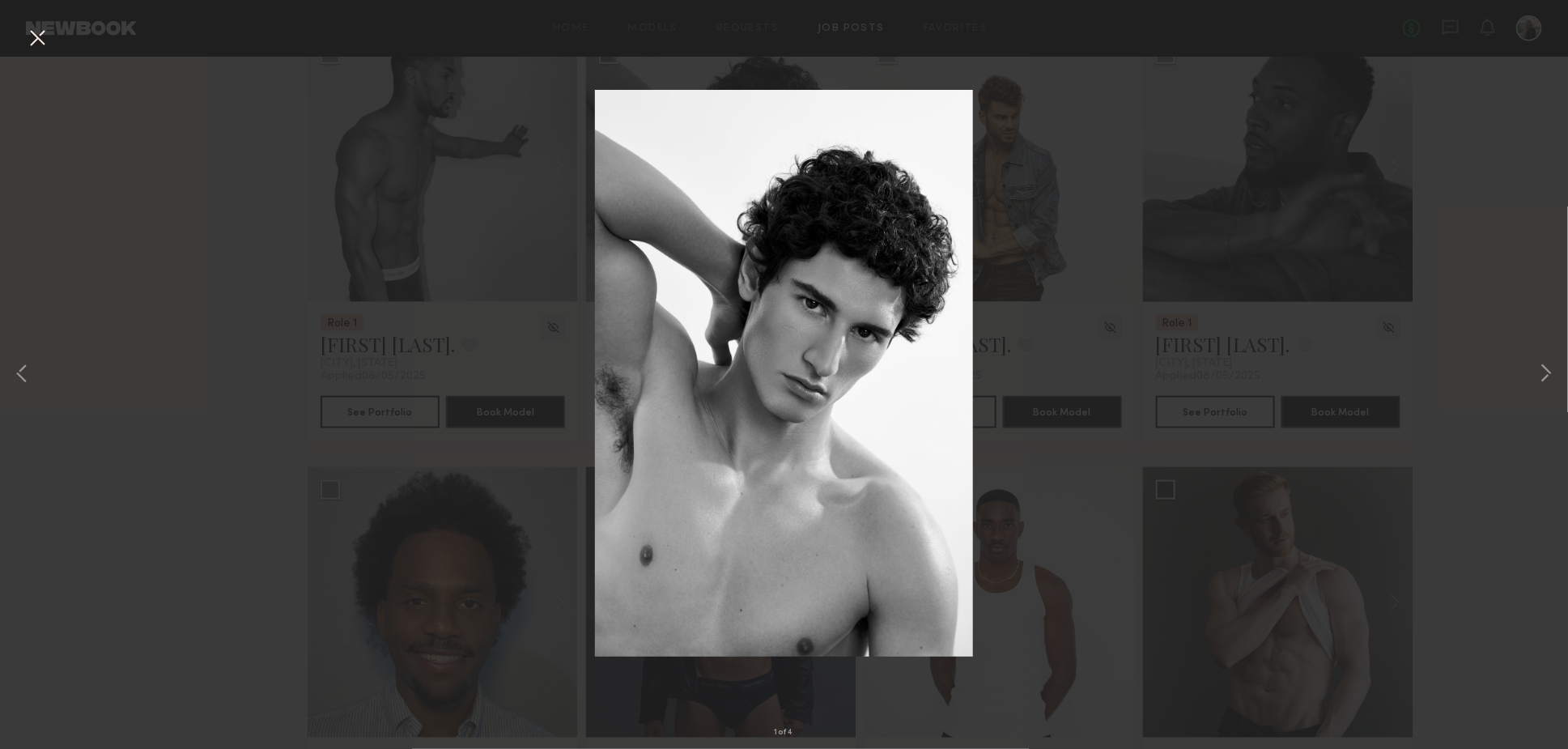 click on "1  of  4" at bounding box center [784, 374] 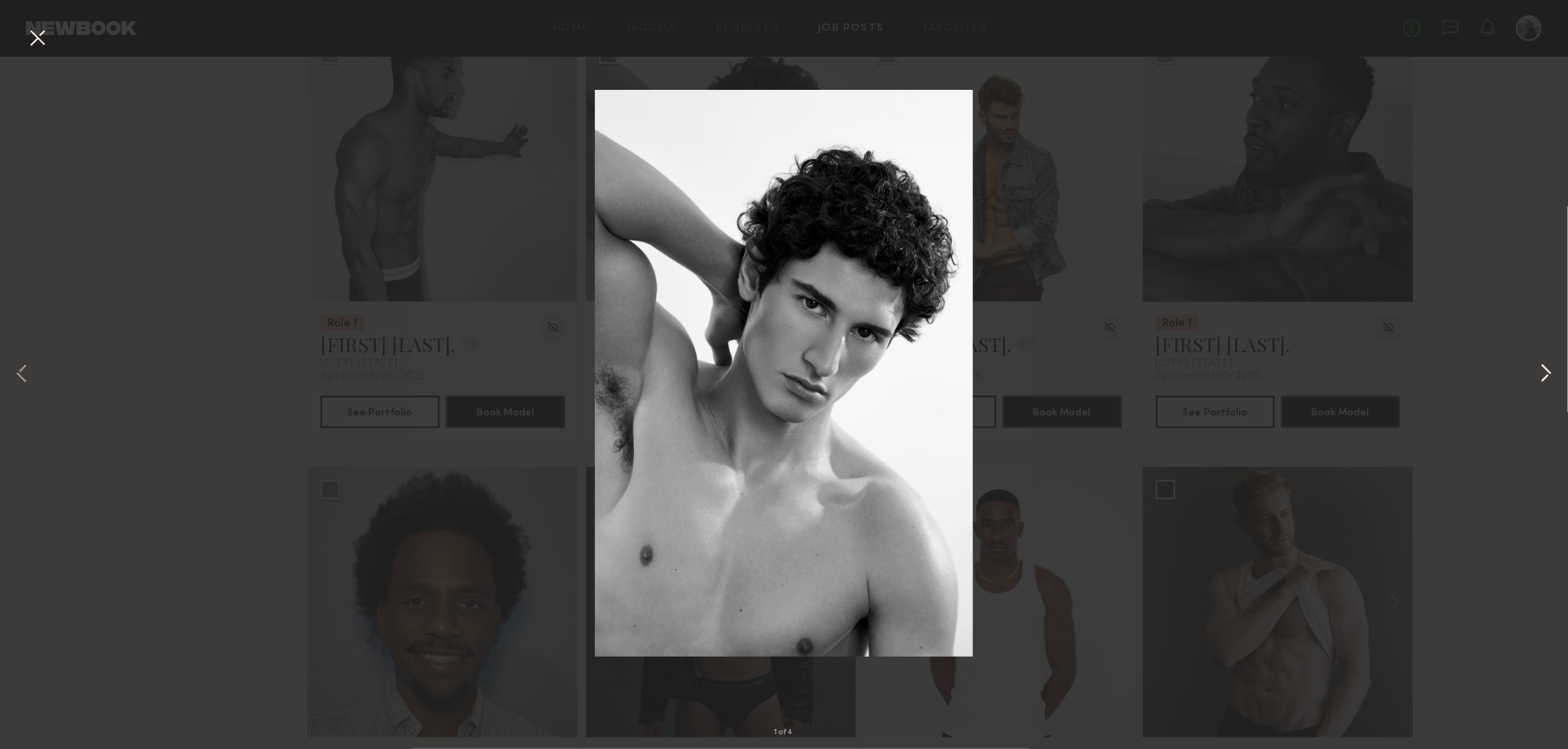 click at bounding box center (1546, 375) 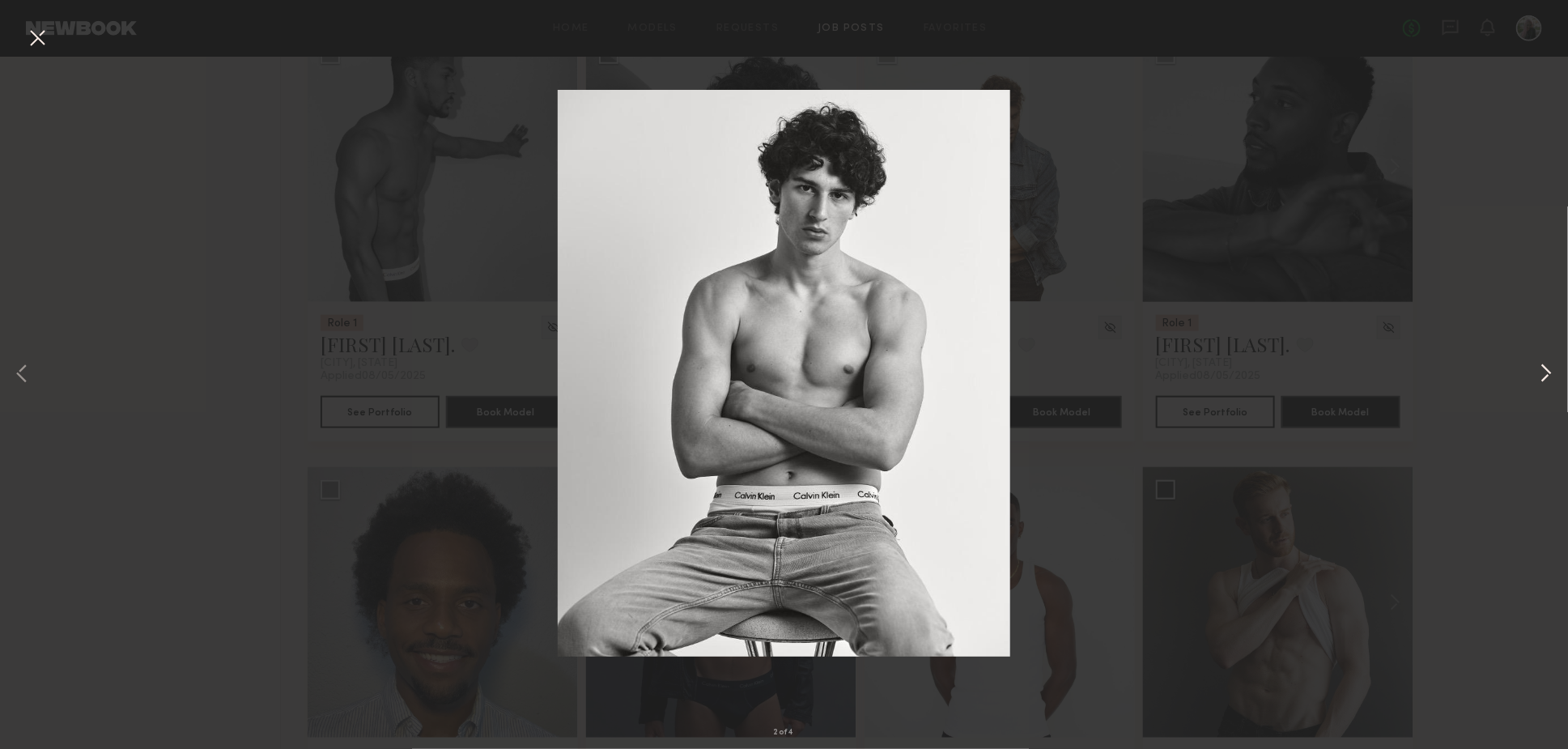 click at bounding box center (1546, 375) 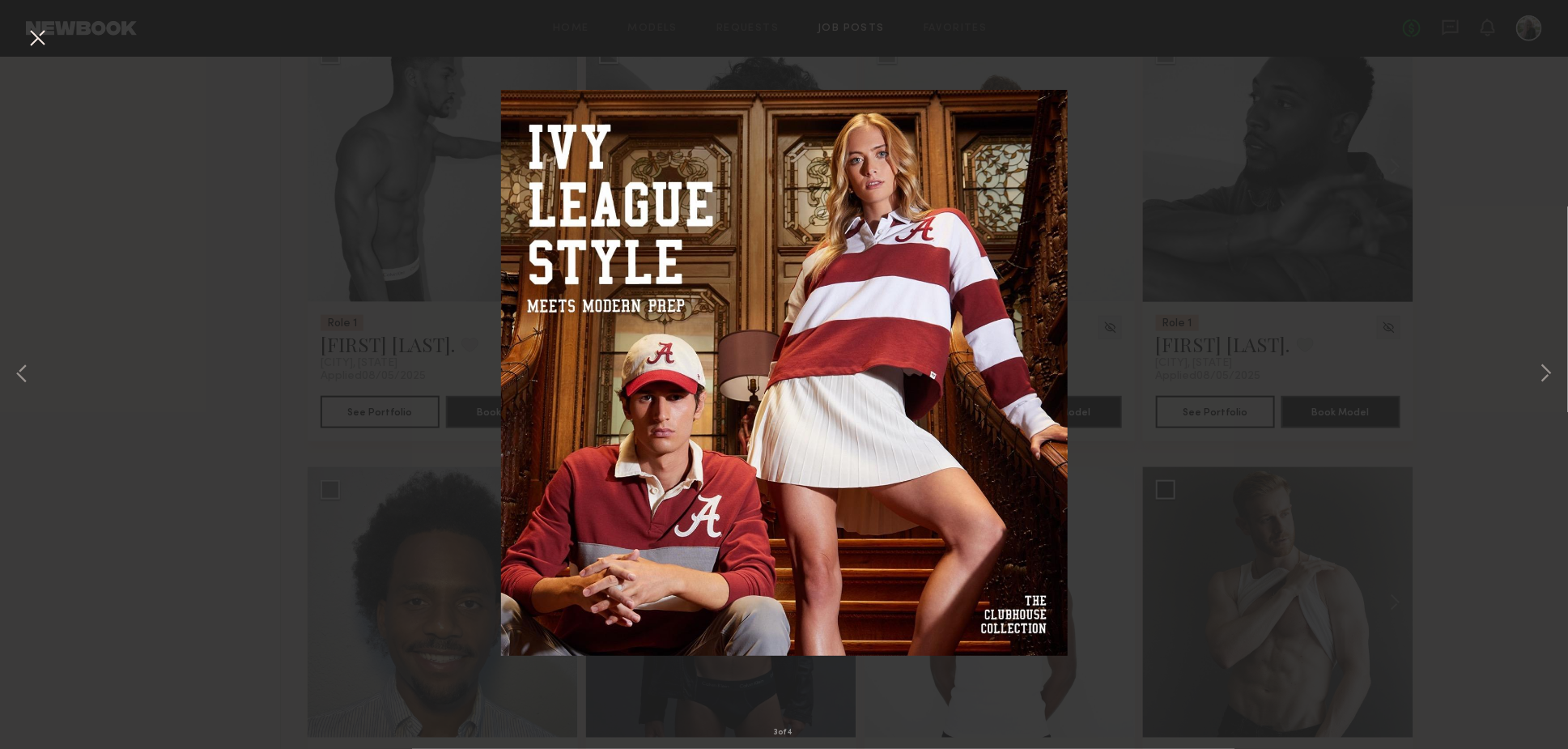 click on "3 of 4" at bounding box center [784, 374] 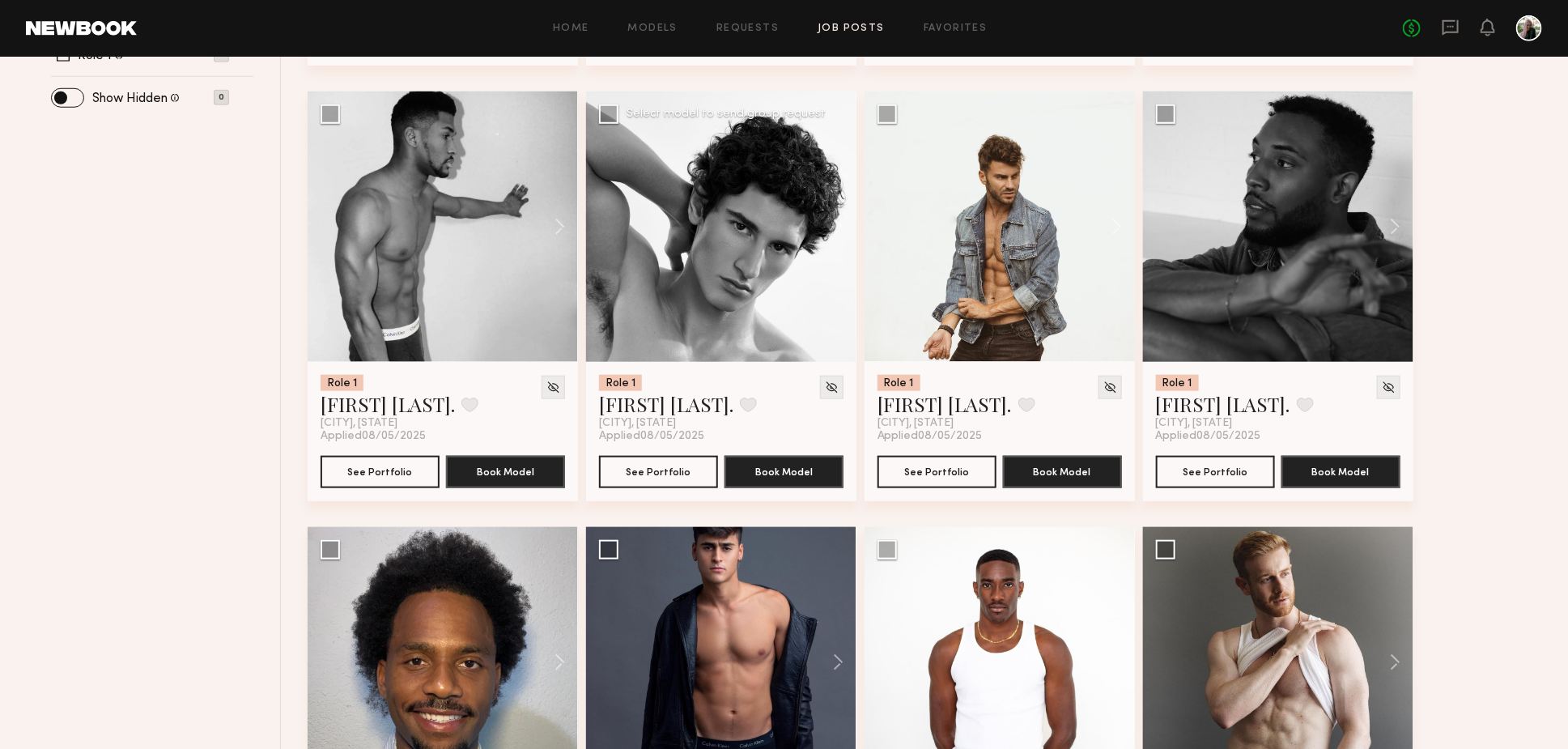 scroll, scrollTop: 640, scrollLeft: 0, axis: vertical 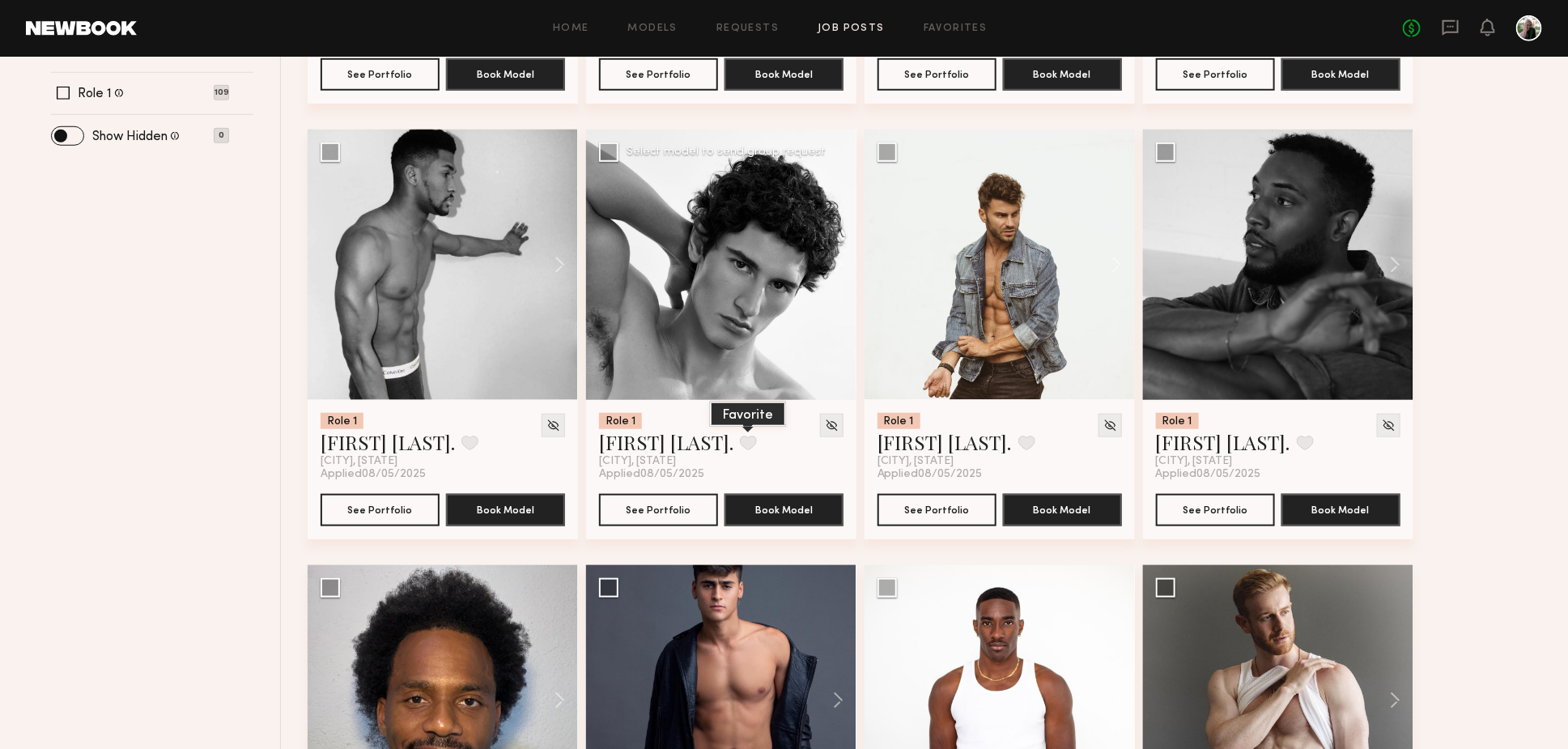 click 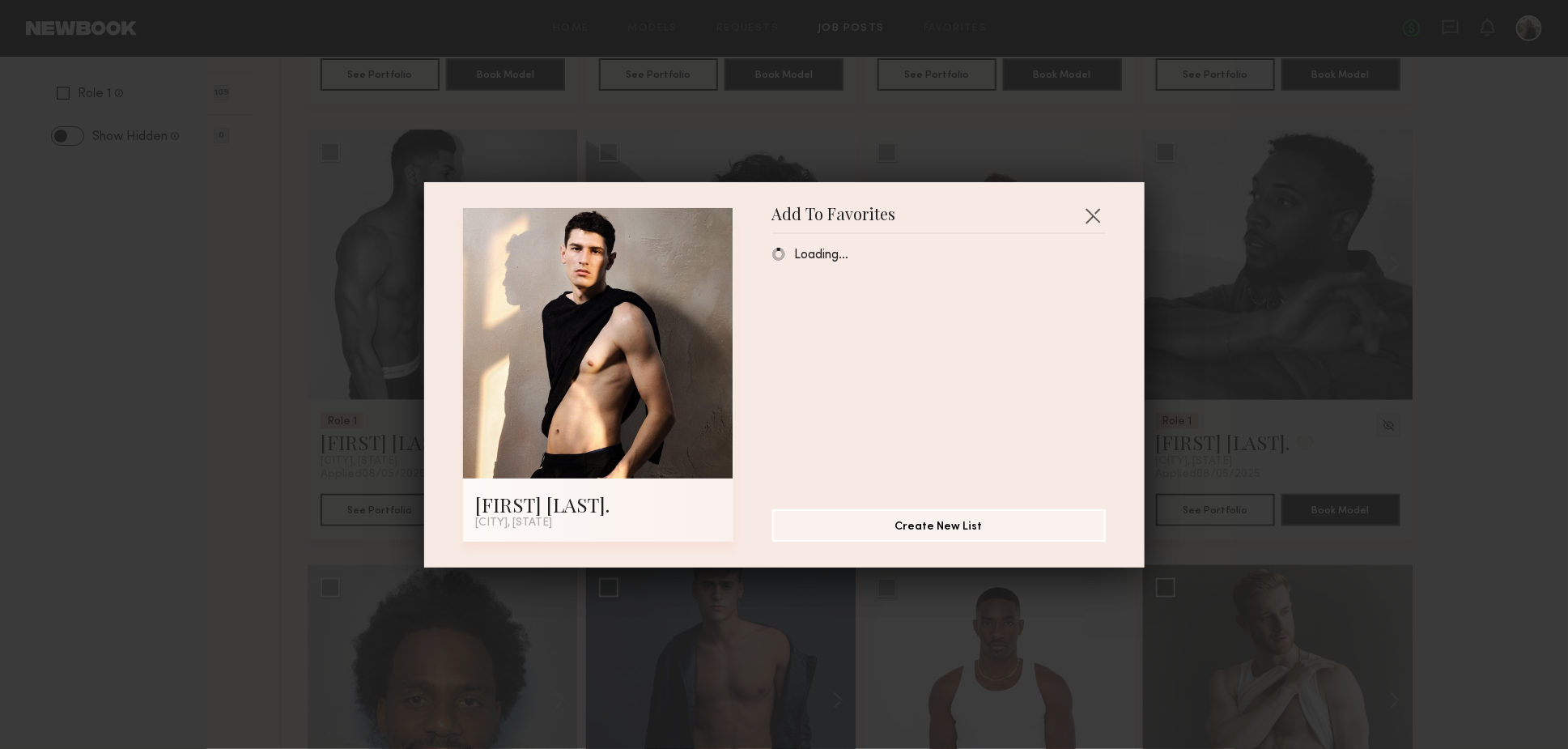click on "Add To Favorites [FIRST] [LAST] [CITY], [STATE] Add To Favorites Loading… Create New List" at bounding box center [784, 374] 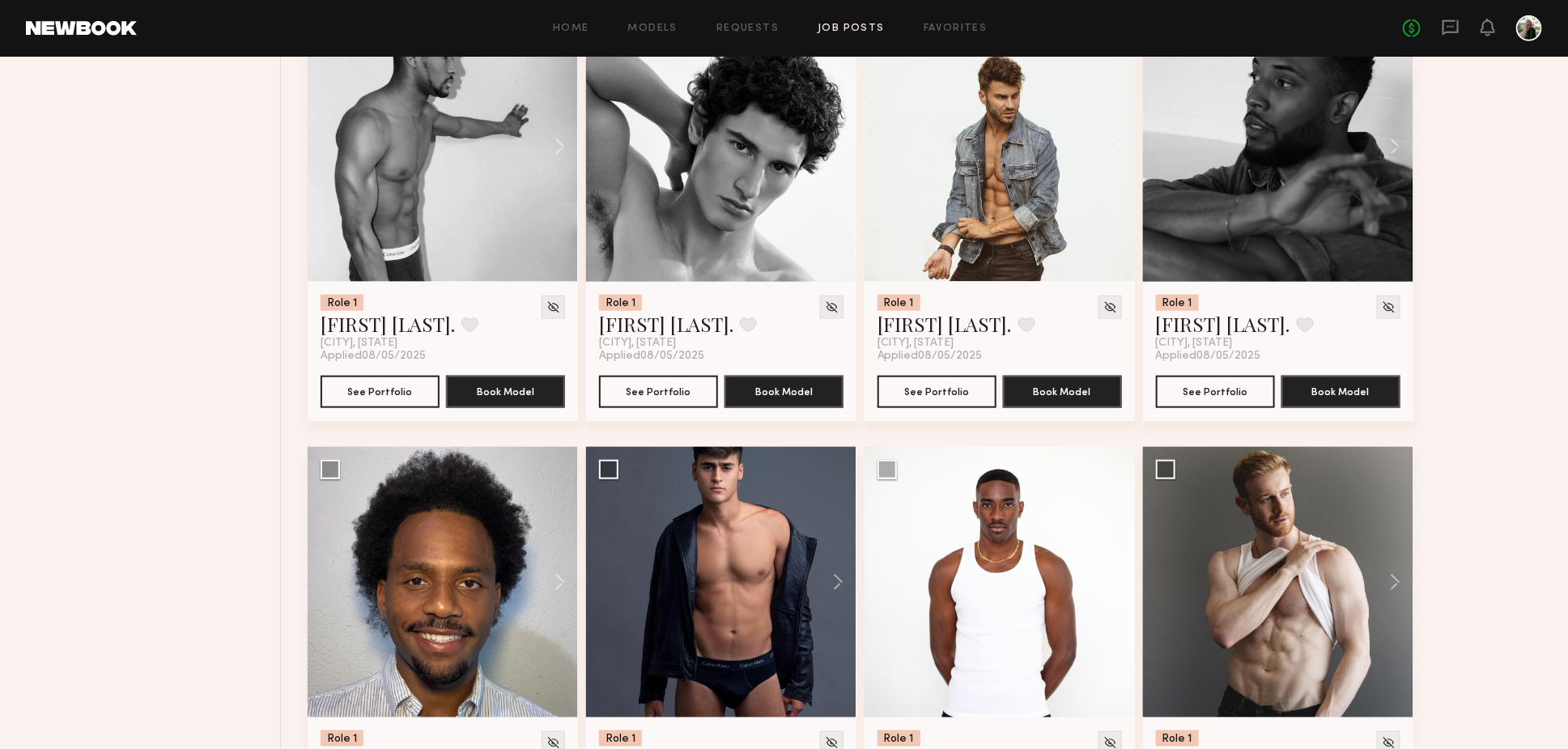 scroll, scrollTop: 783, scrollLeft: 0, axis: vertical 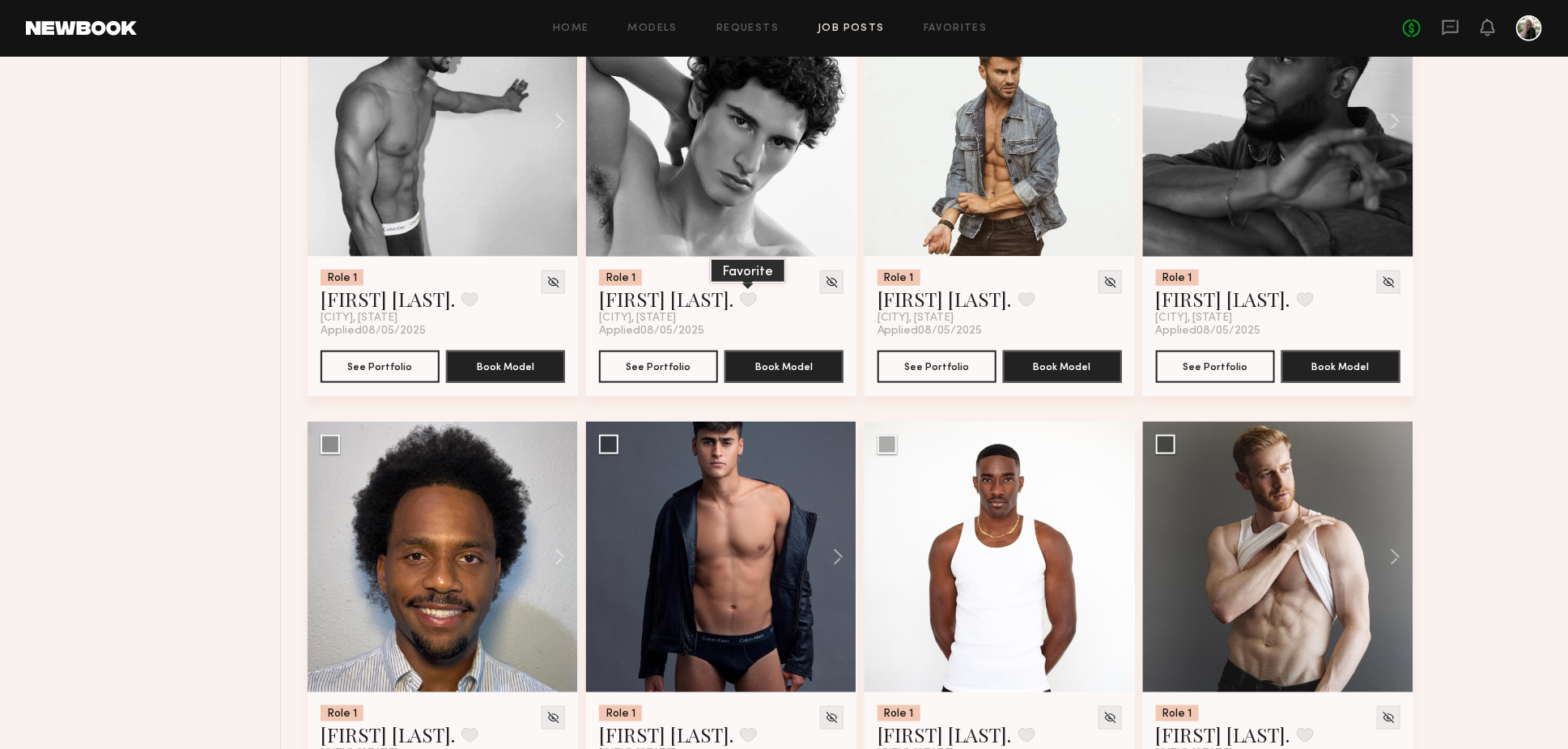 click 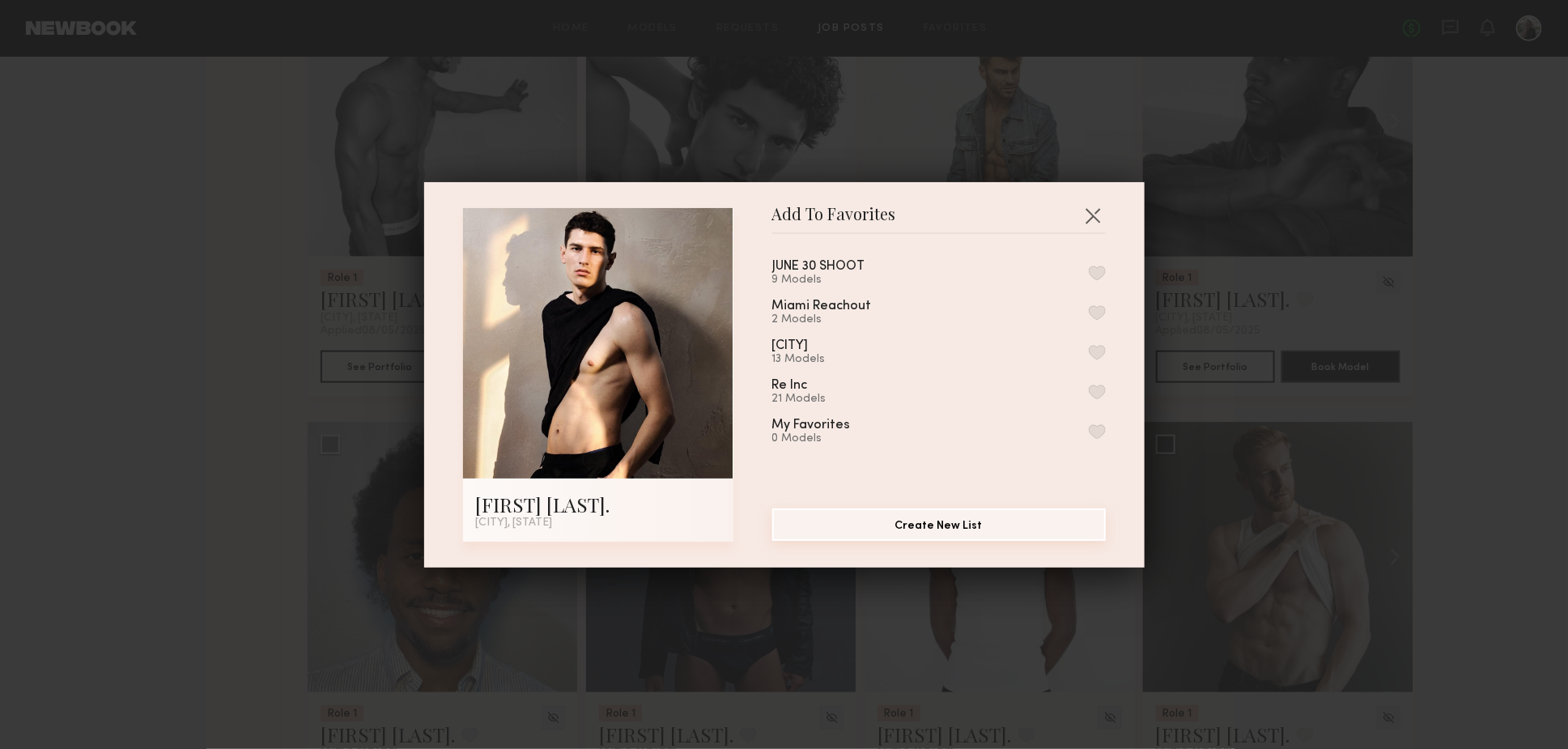 click on "Create New List" at bounding box center [939, 525] 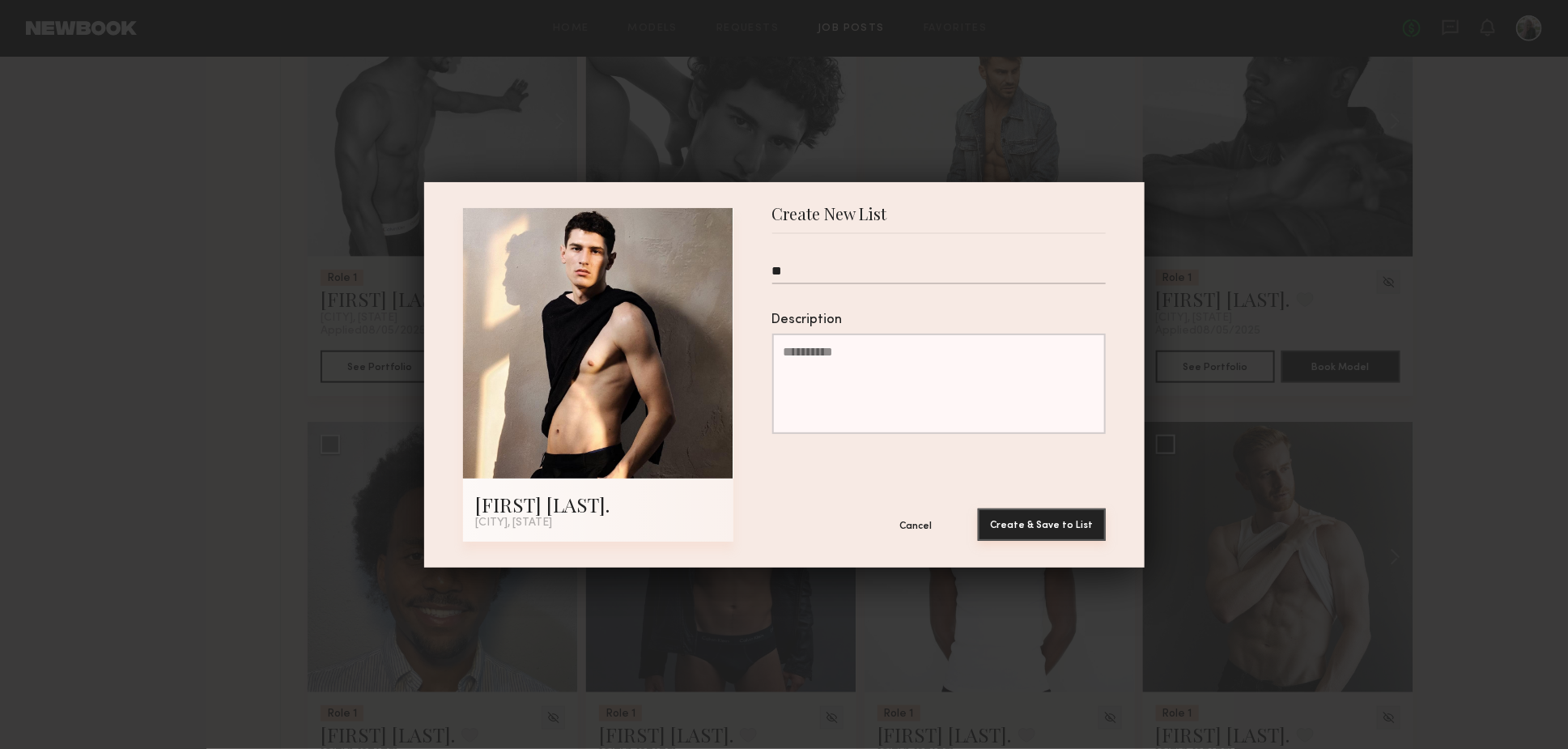type on "**" 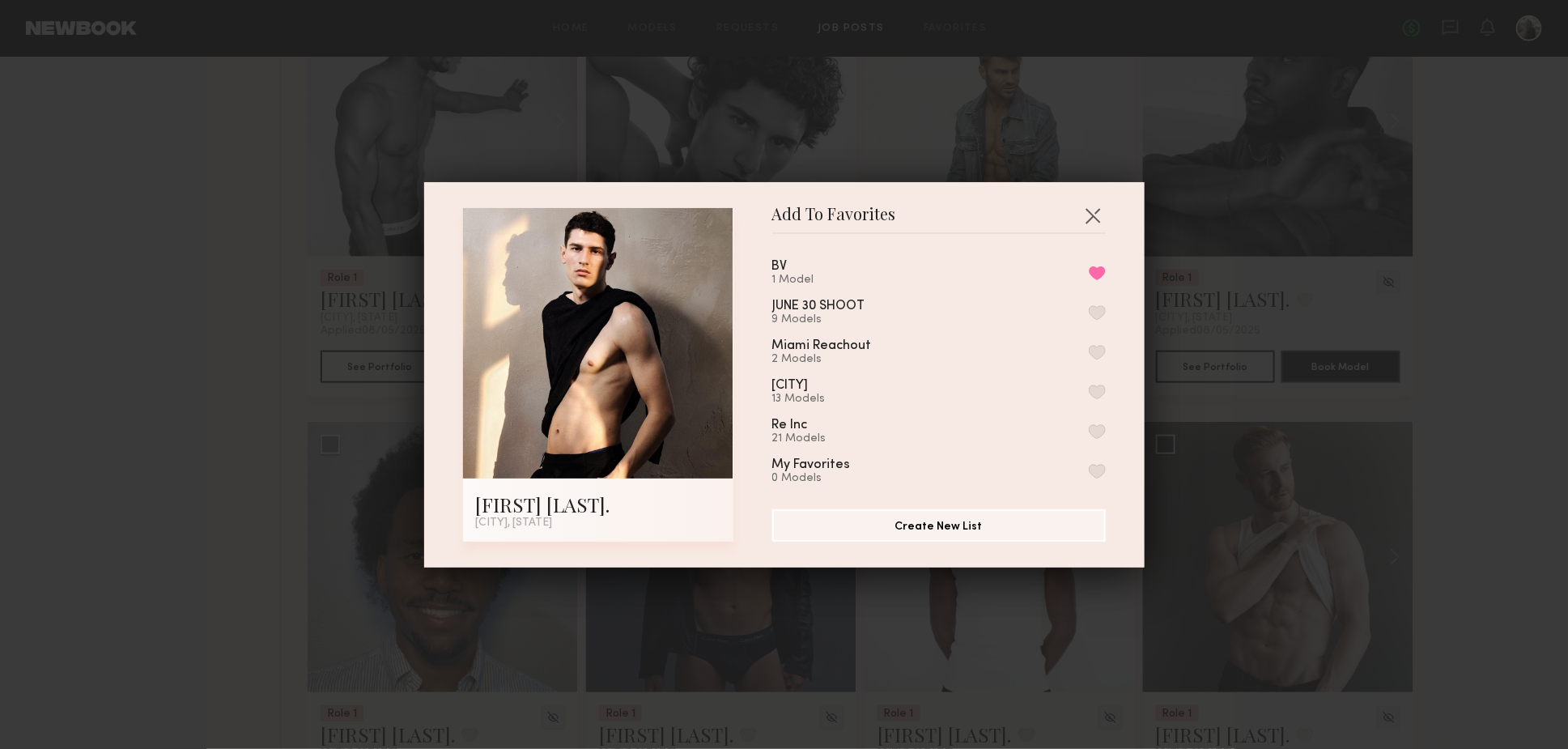 click on "Add To Favorites [FIRST] [LAST] [CITY], [STATE] Add To Favorites BV 1   Model Remove from favorite list JUNE 30 SHOOT 9   Models Miami Reachout 2   Models Miami 13   Models Re Inc 21   Models My Favorites 0   Models Create New List" at bounding box center (784, 374) 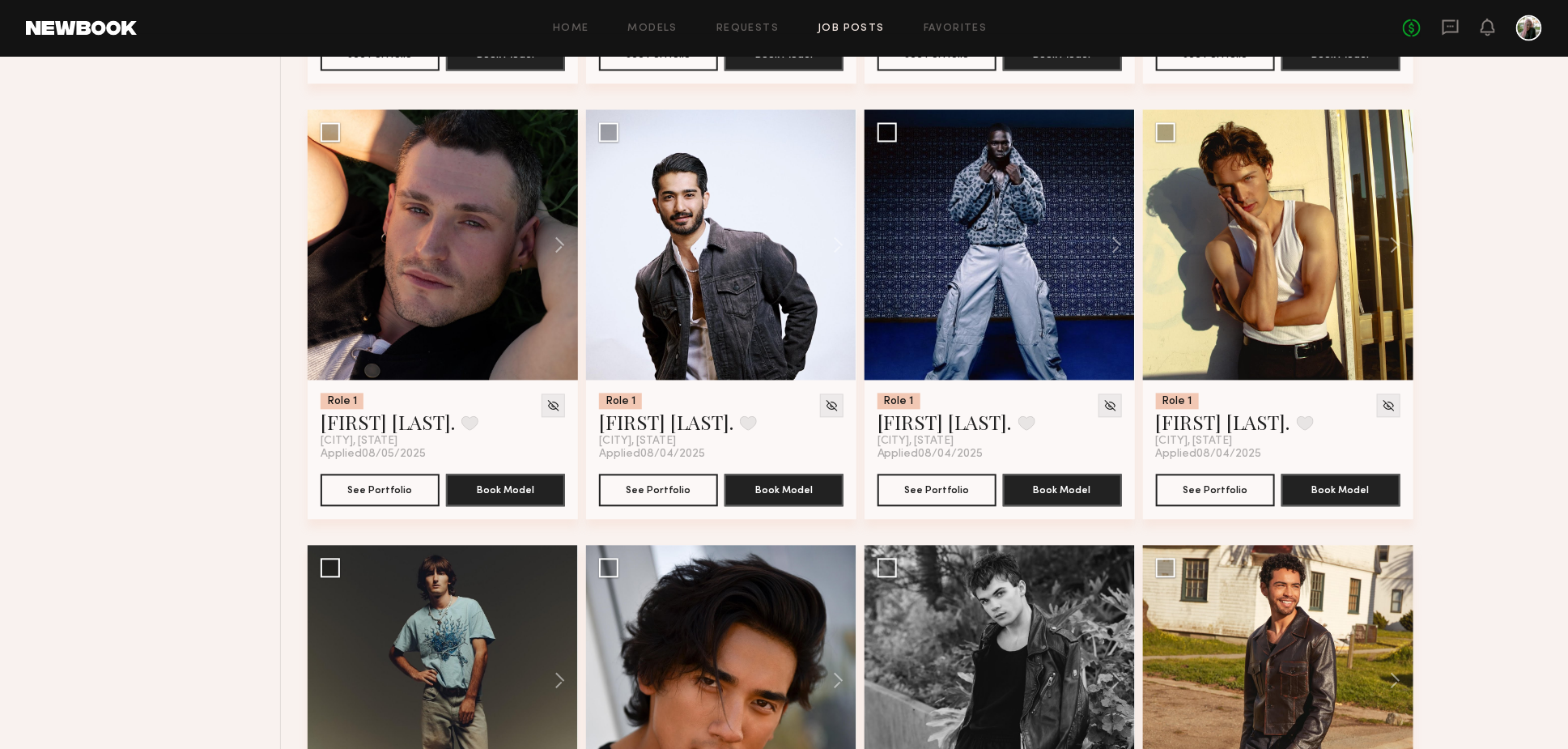 scroll, scrollTop: 1561, scrollLeft: 0, axis: vertical 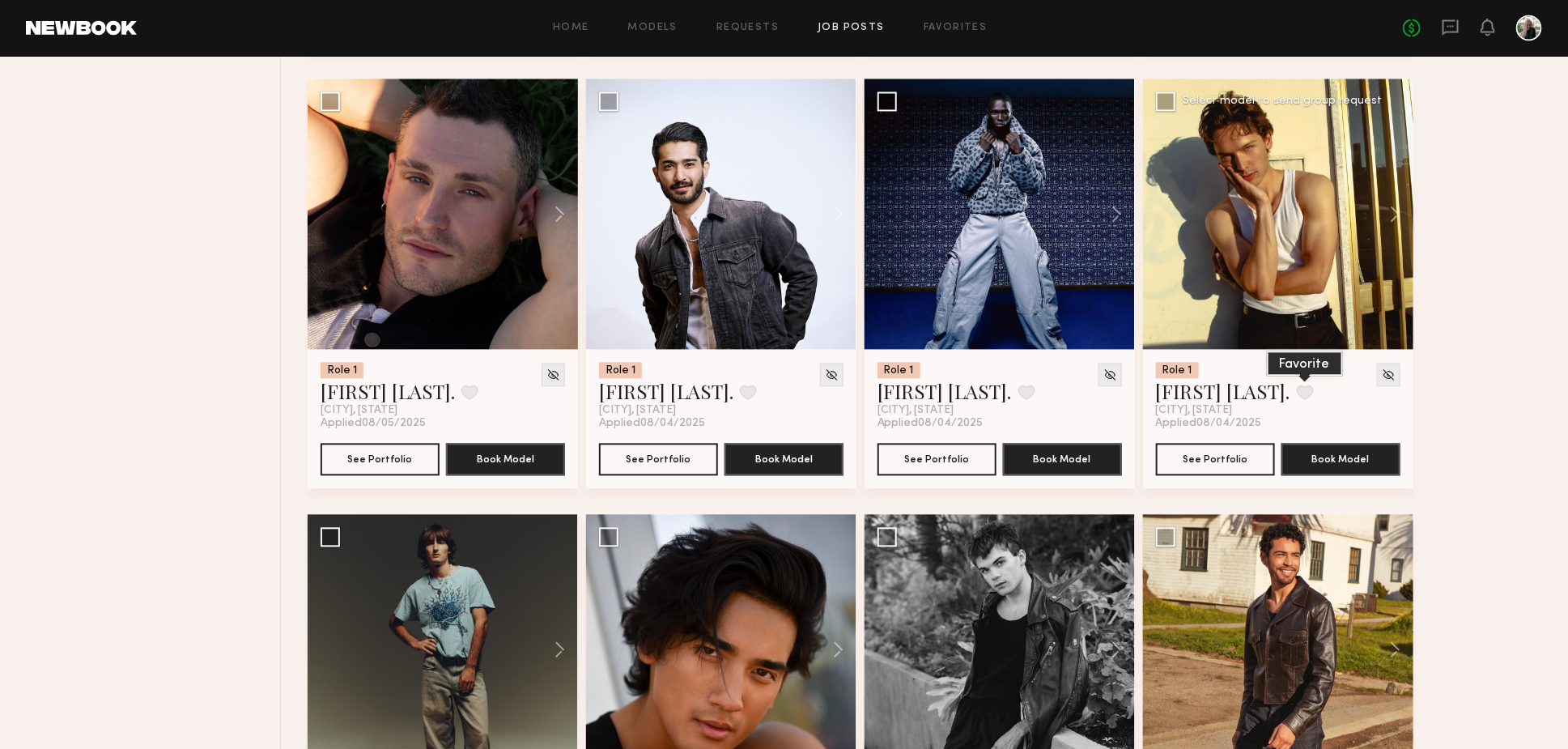 click 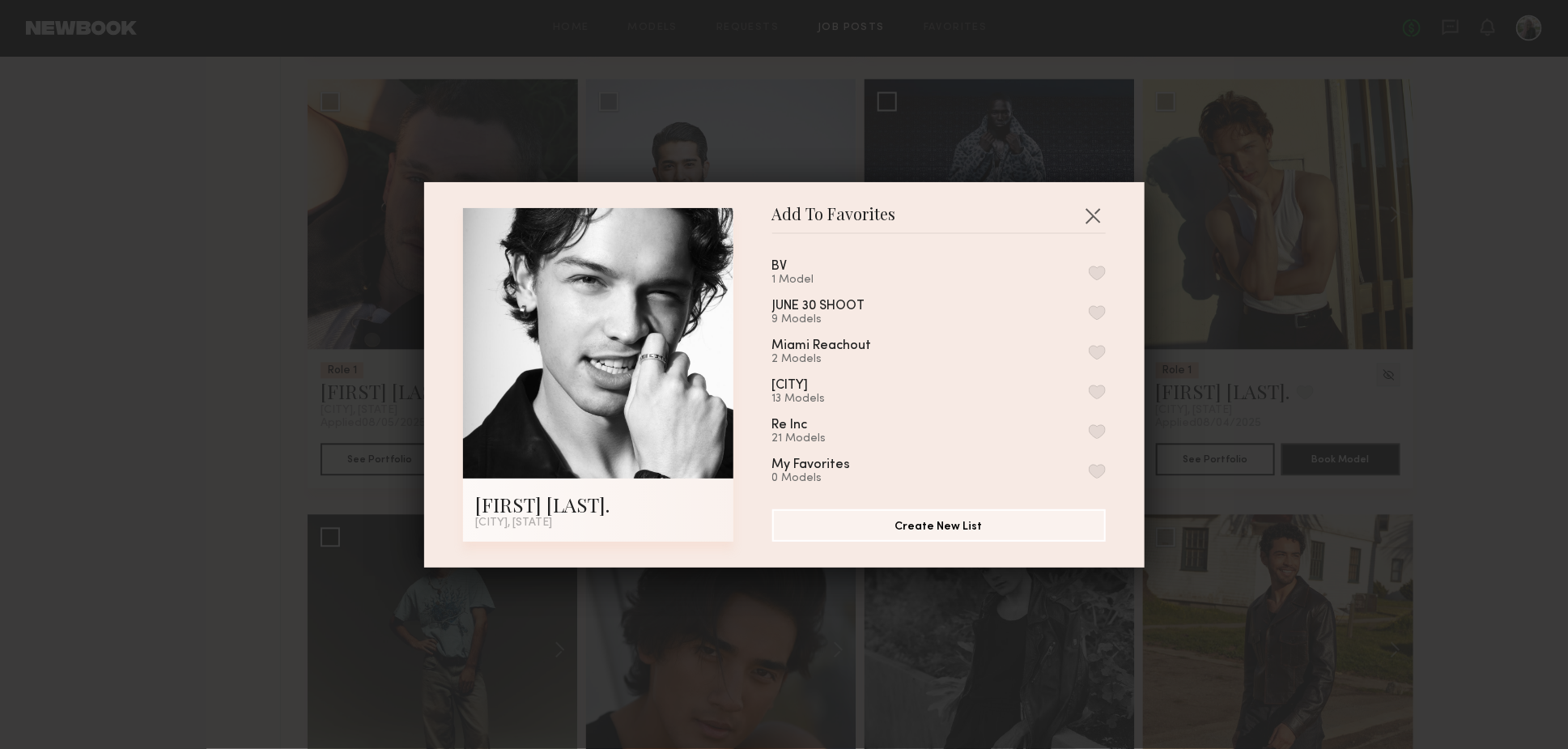 click at bounding box center [1097, 273] 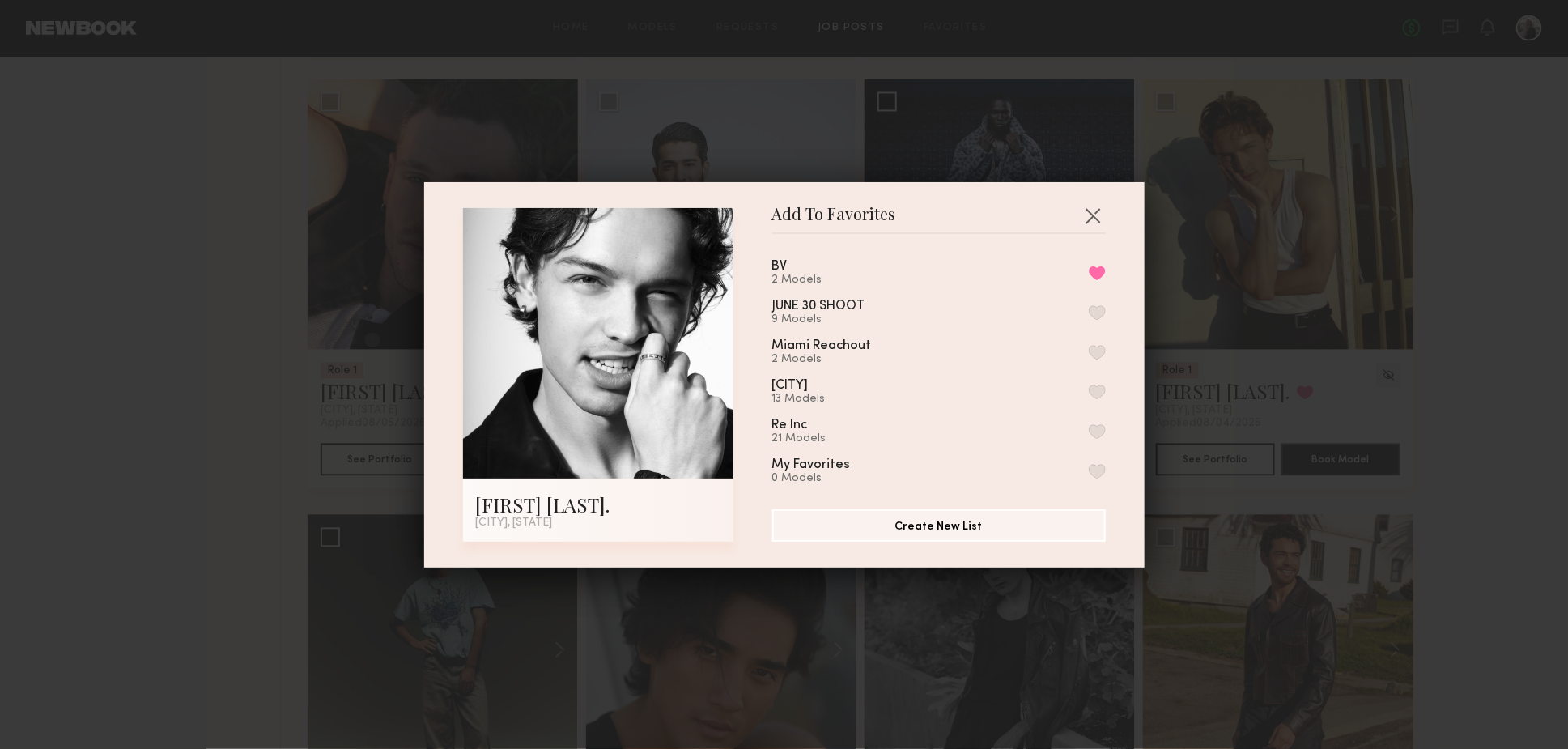 click on "Add To Favorites [FIRST] [LAST] [CITY], [STATE] Add To Favorites BV 2   Models Remove from favorite list JUNE 30 SHOOT 9   Models Miami Reachout 2   Models Miami 13   Models Re Inc 21   Models My Favorites 0   Models Create New List" at bounding box center [784, 374] 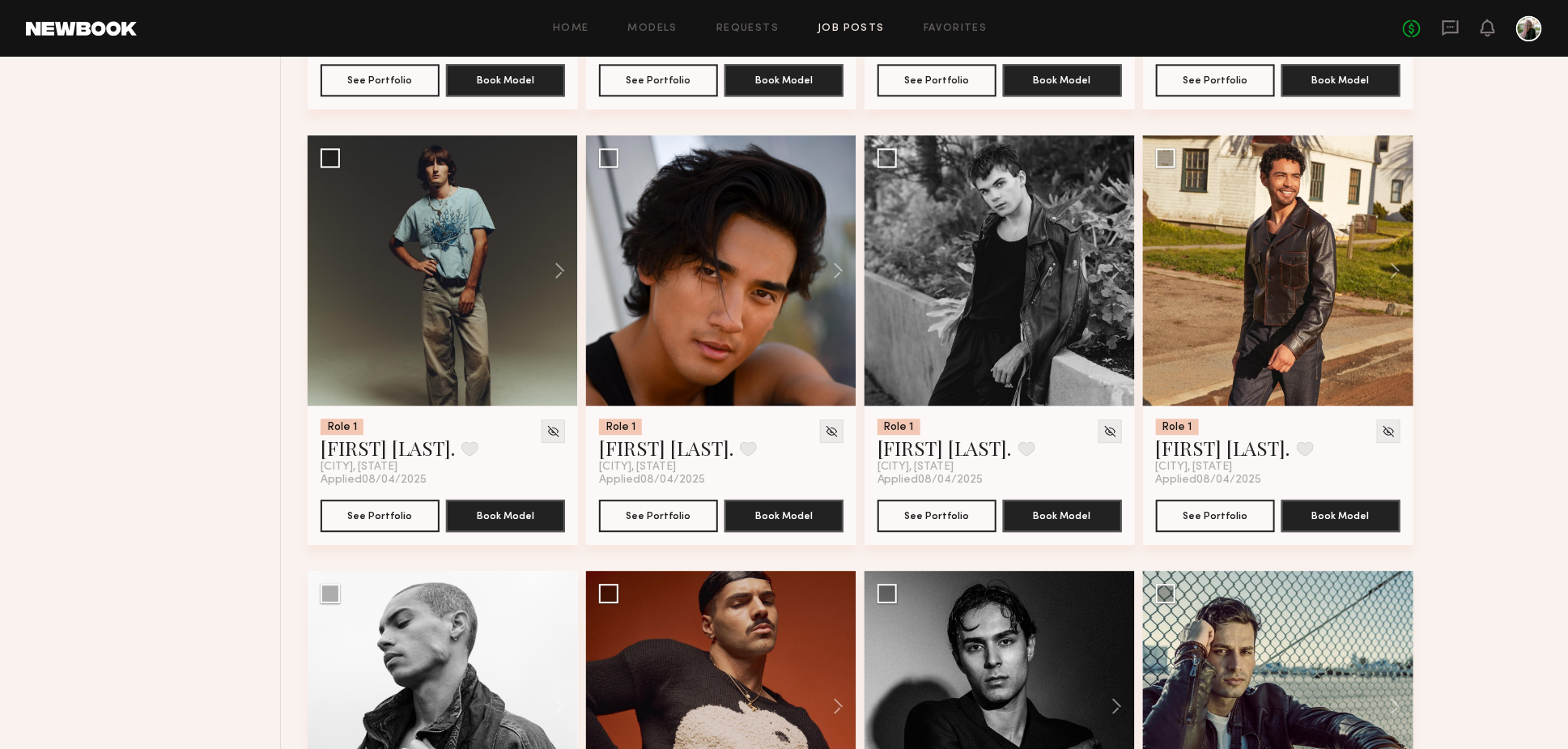 scroll, scrollTop: 1940, scrollLeft: 0, axis: vertical 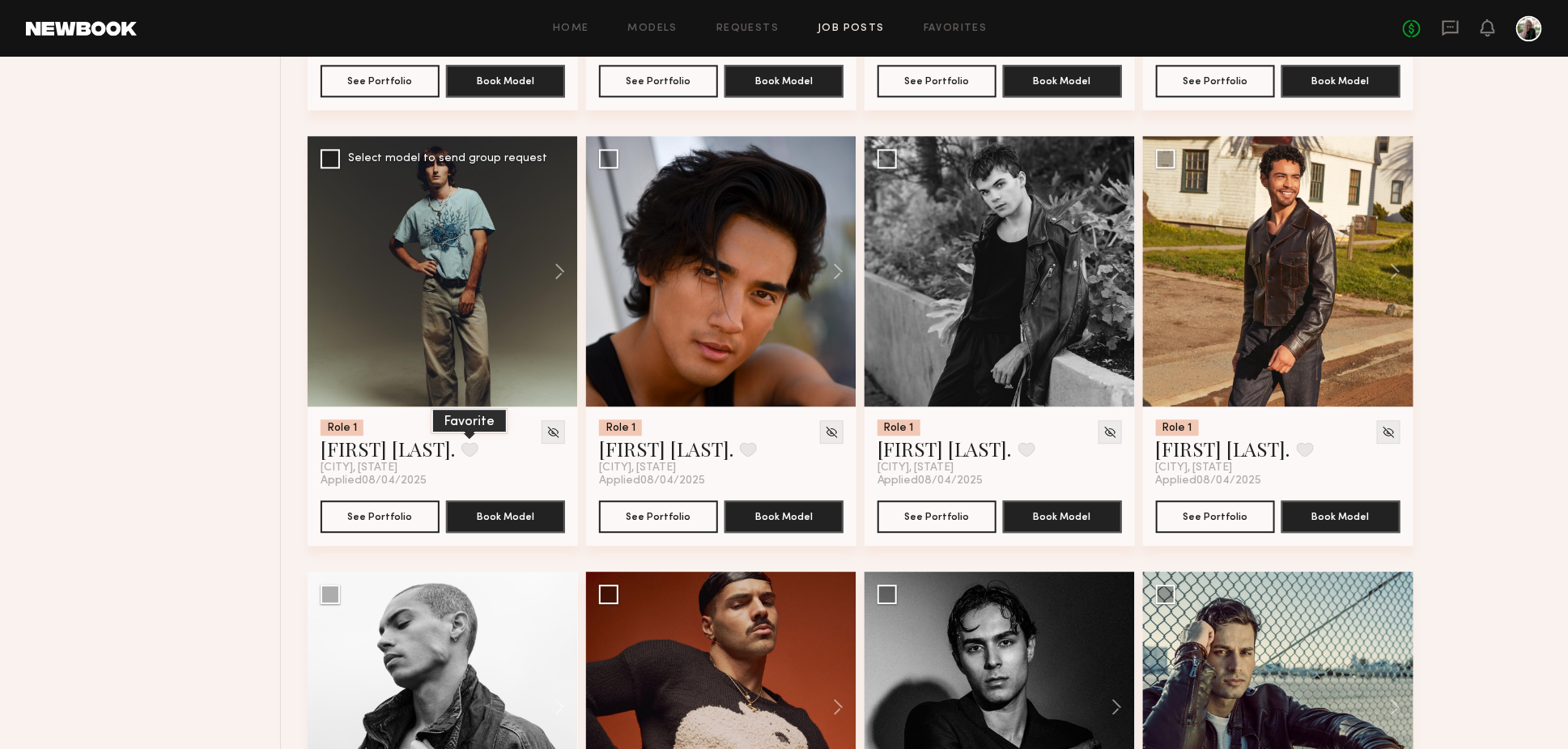 click 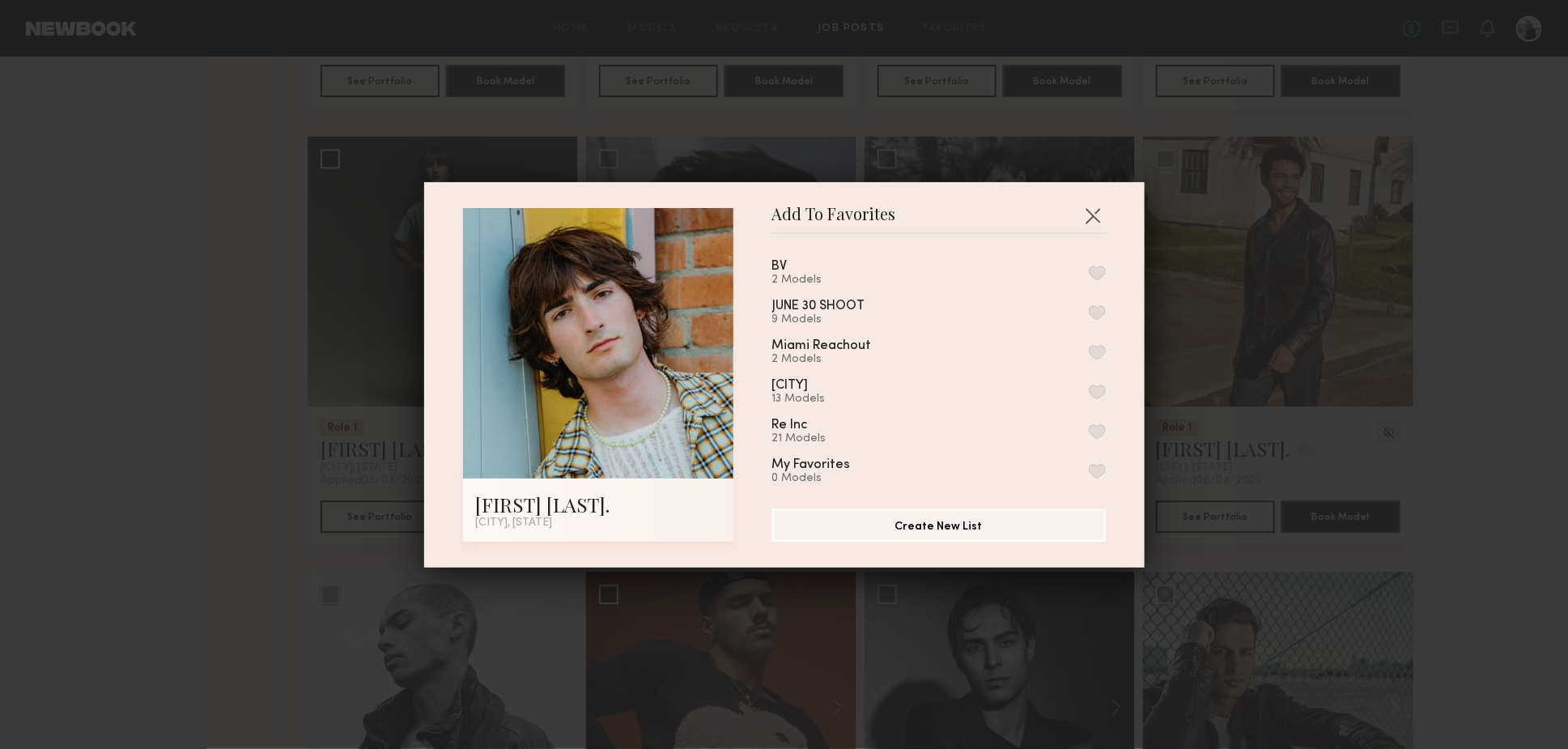 click at bounding box center (1097, 273) 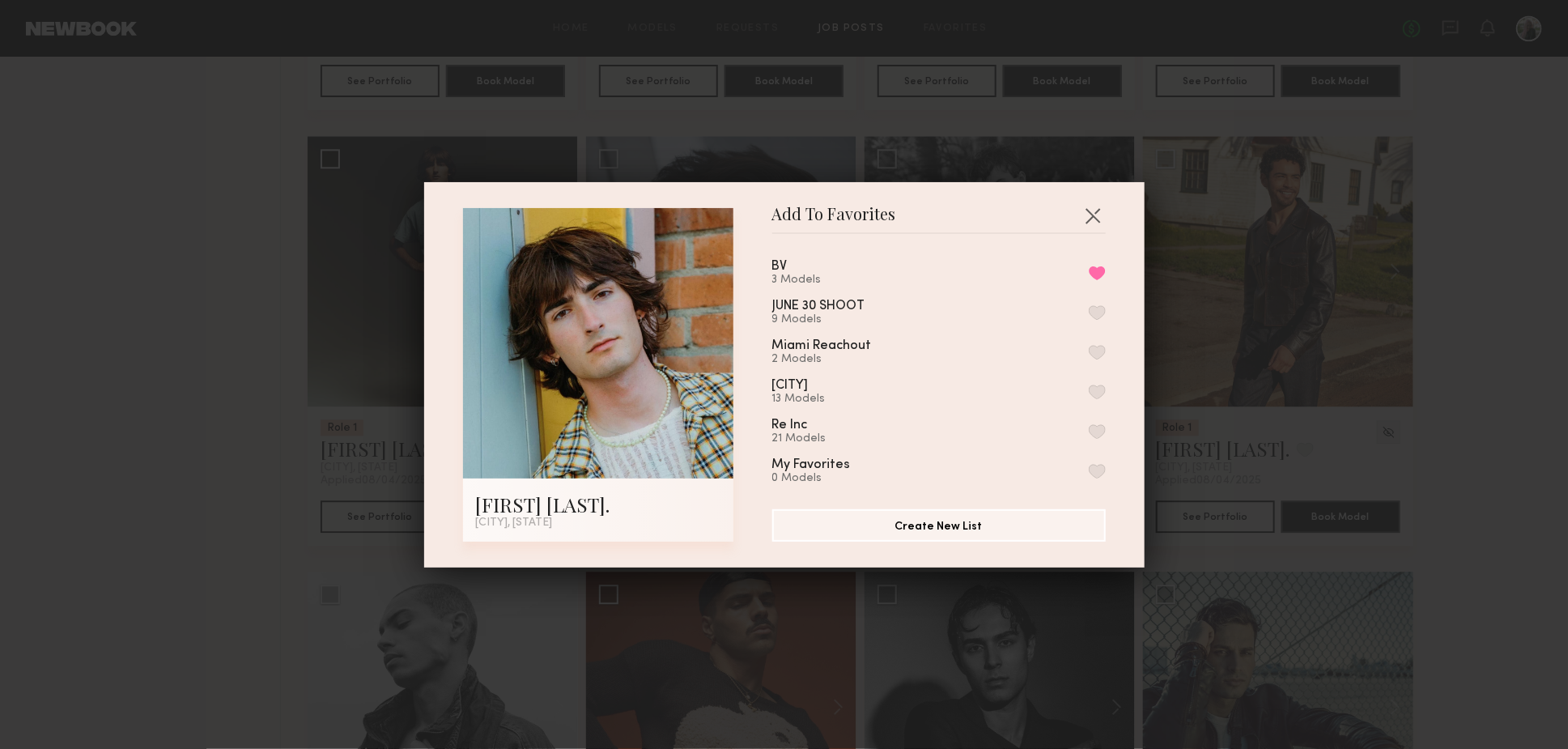 click on "Add To Favorites [FIRST] [LAST] [CITY], [STATE] Add To Favorites BV 3   Models Remove from favorite list JUNE 30 SHOOT 9   Models Miami Reachout 2   Models Miami 13   Models Re Inc 21   Models My Favorites 0   Models Create New List" at bounding box center (784, 374) 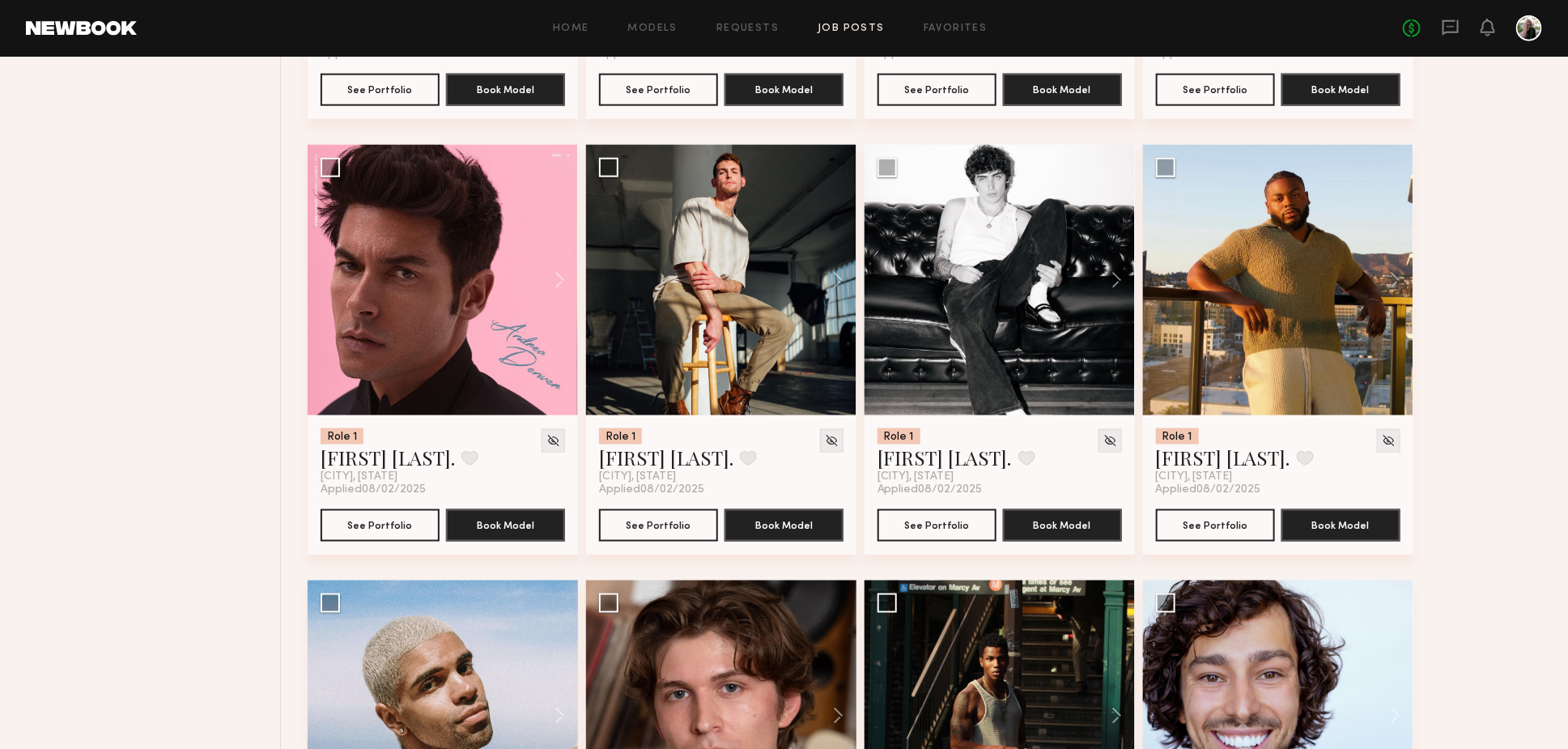 scroll, scrollTop: 4134, scrollLeft: 0, axis: vertical 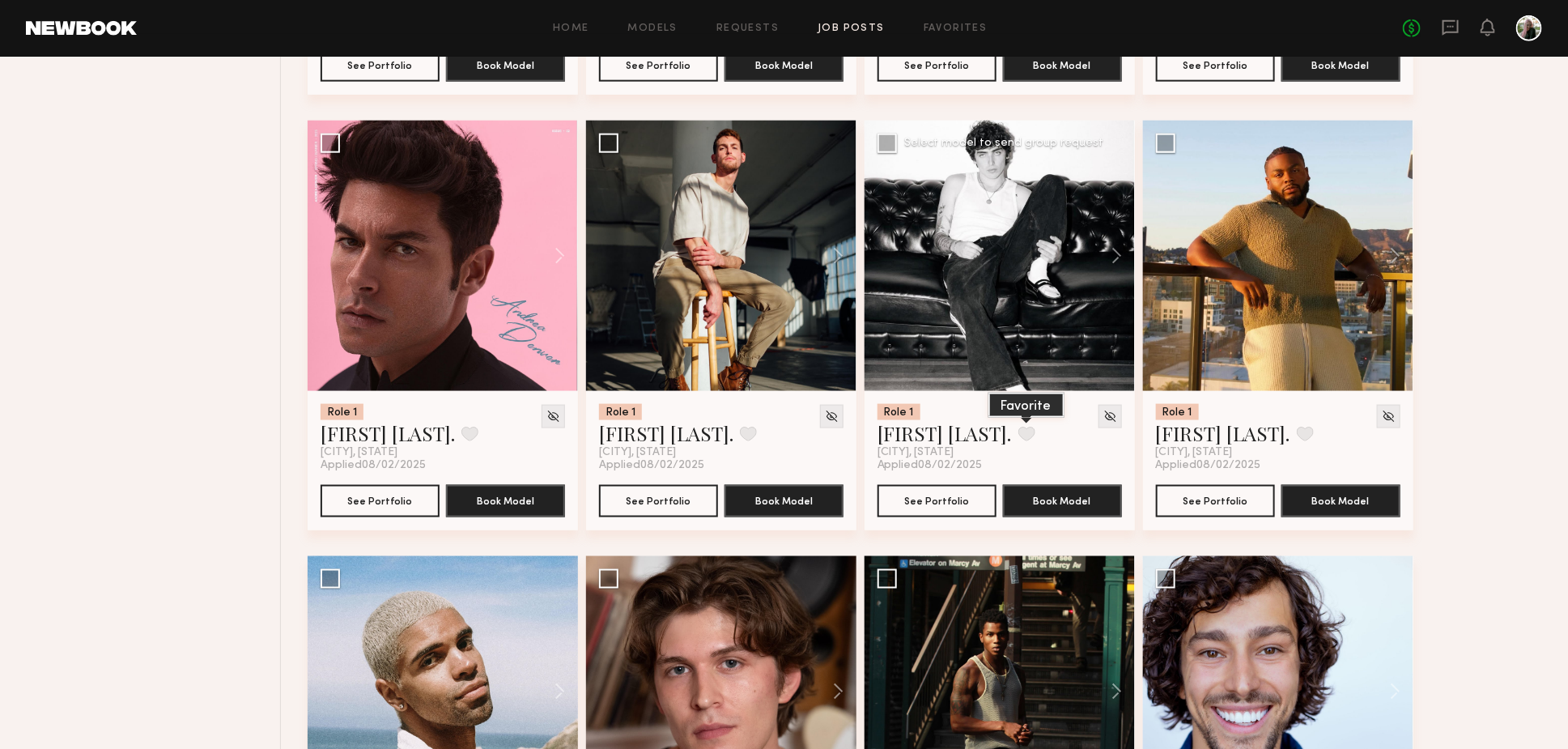 click 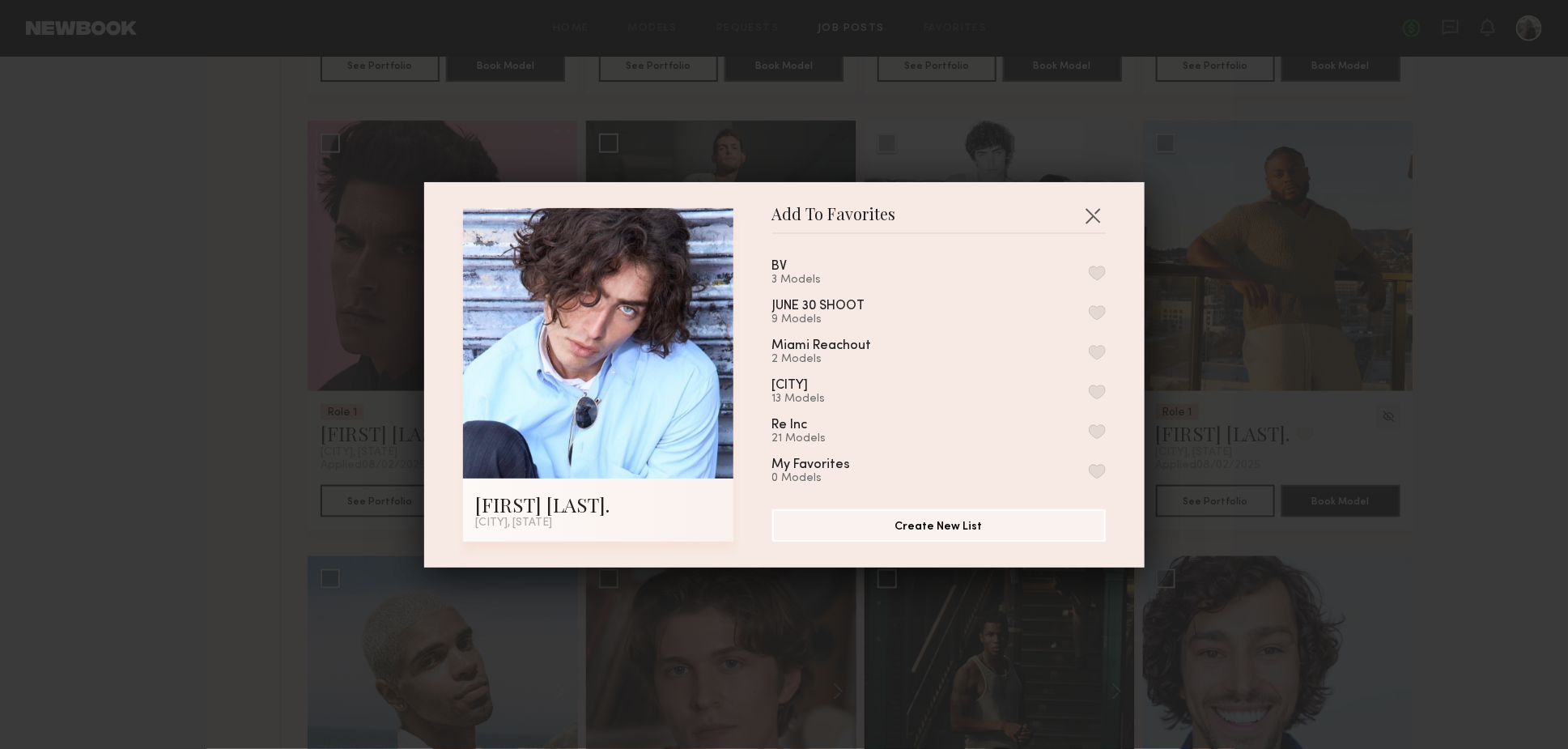 click at bounding box center (1097, 273) 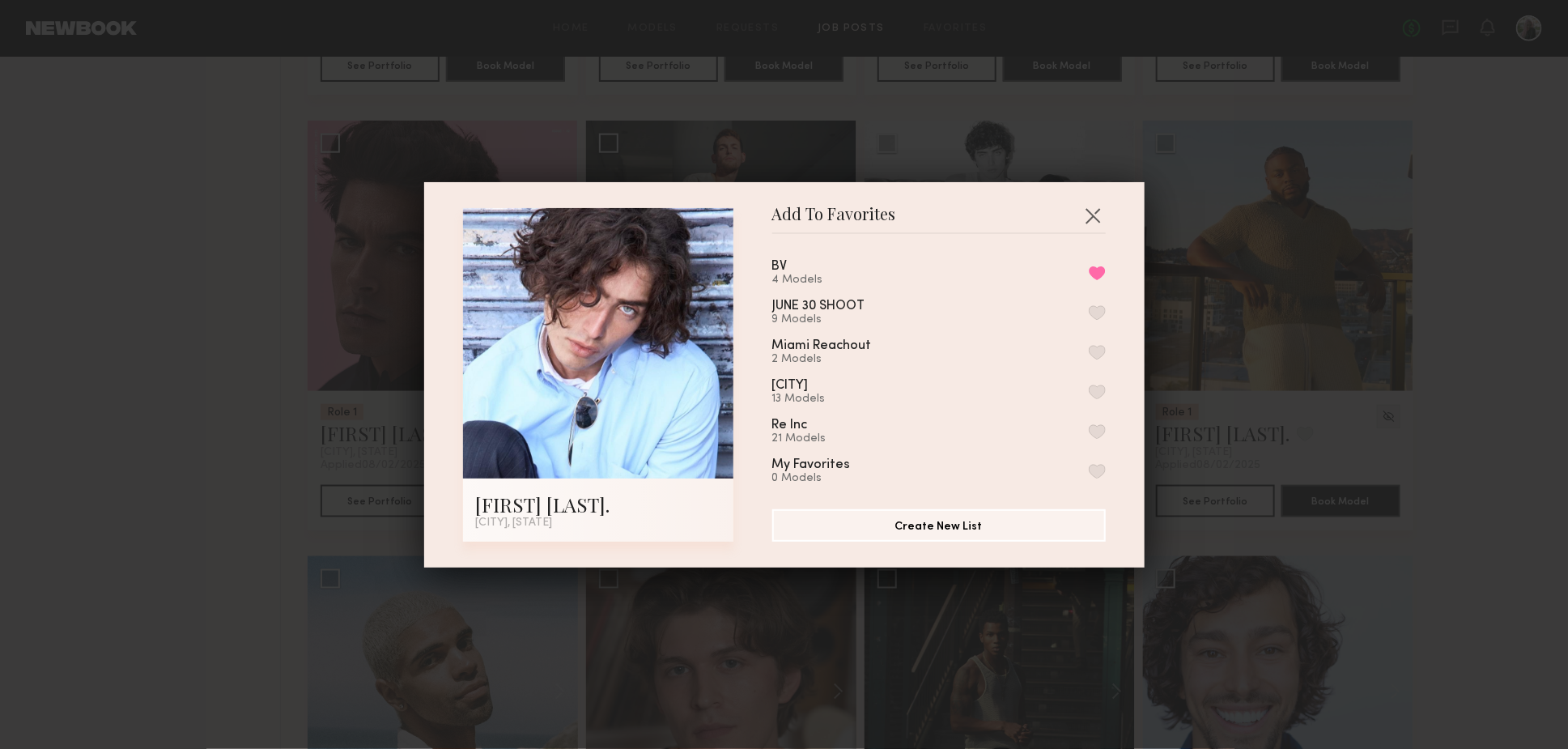 click on "Add To Favorites [FIRST] [LAST] [CITY], [STATE] Add To Favorites BV 4   Models Remove from favorite list JUNE 30 SHOOT 9   Models Miami Reachout 2   Models Miami 13   Models Re Inc 21   Models My Favorites 0   Models Create New List" at bounding box center (784, 374) 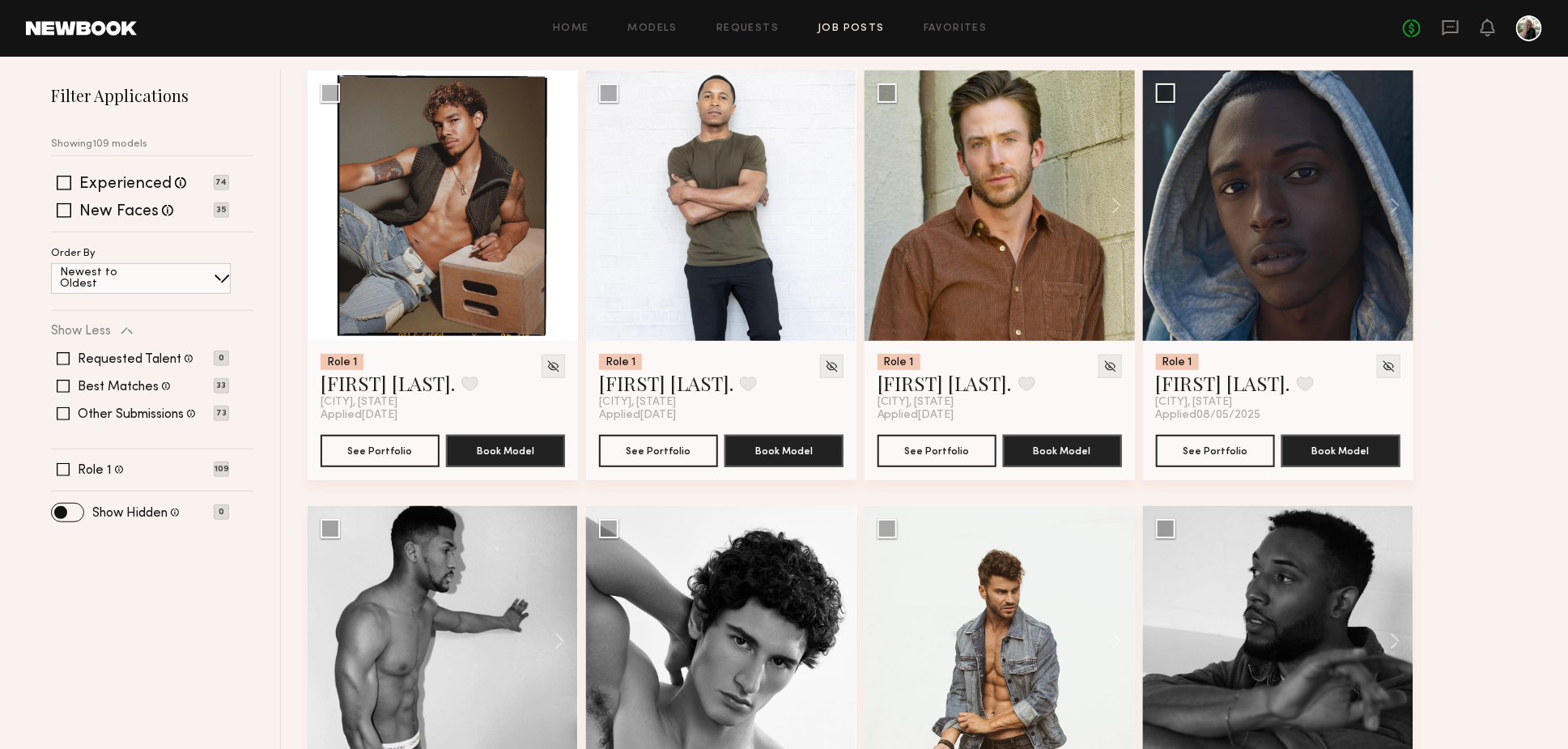 scroll, scrollTop: 0, scrollLeft: 0, axis: both 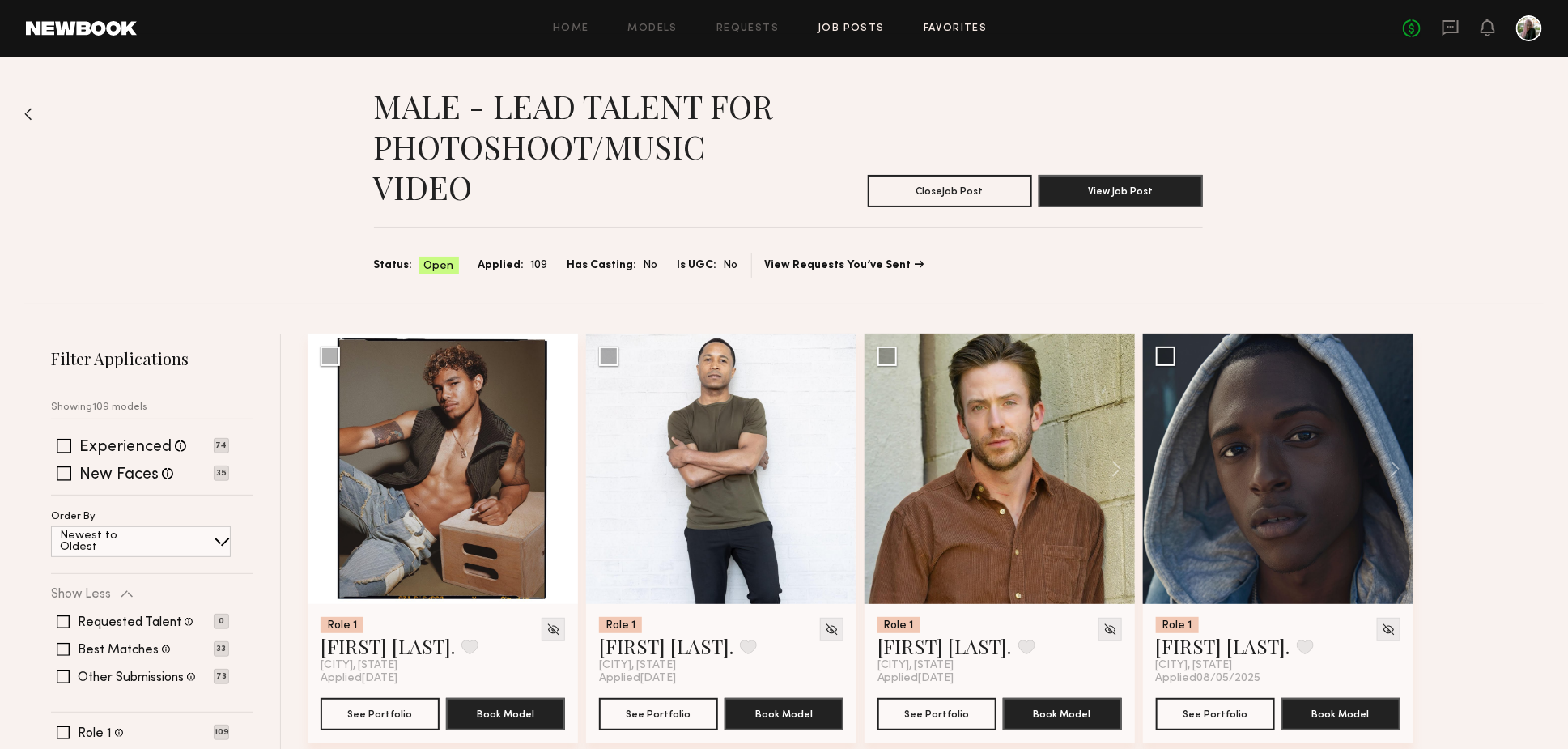 click on "Favorites" 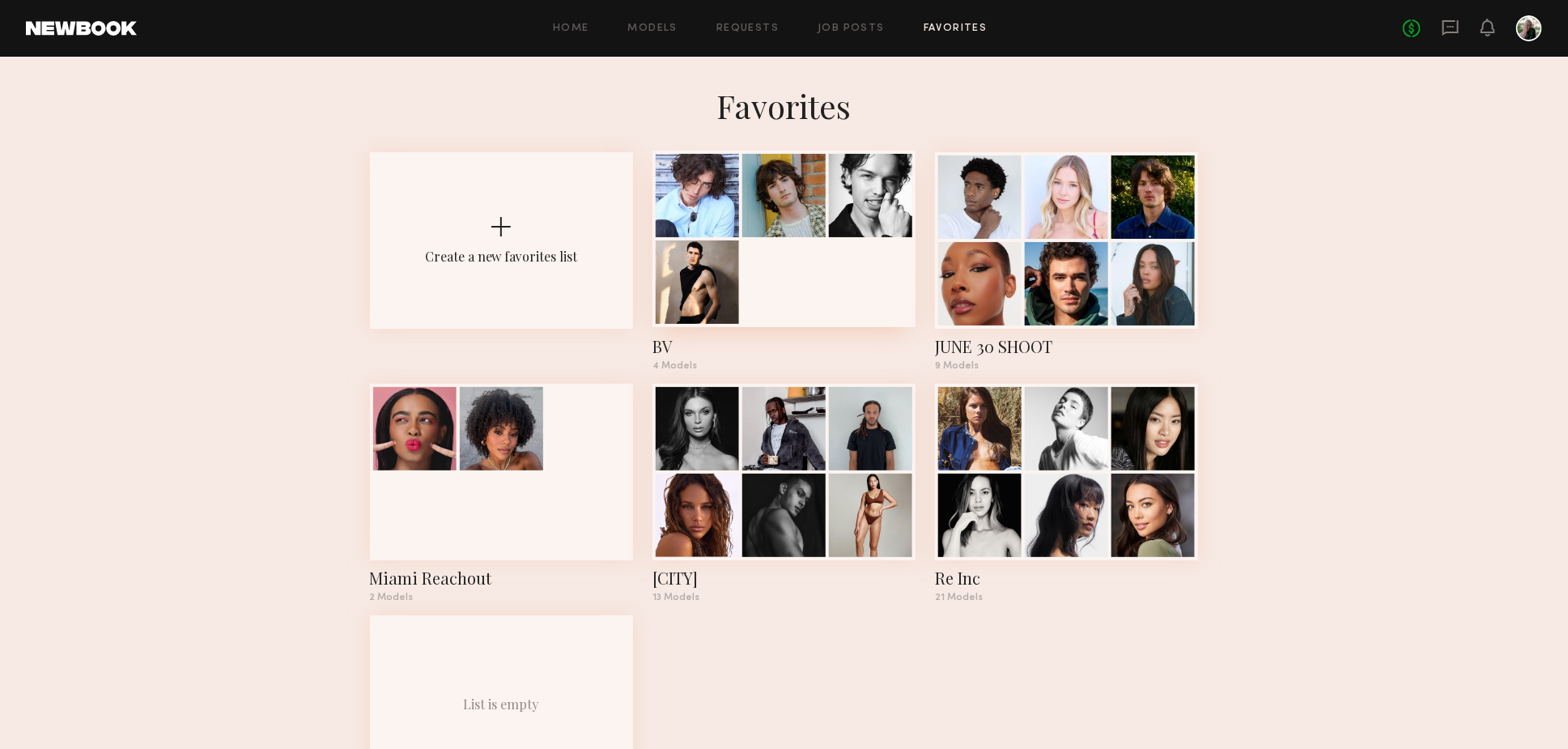click 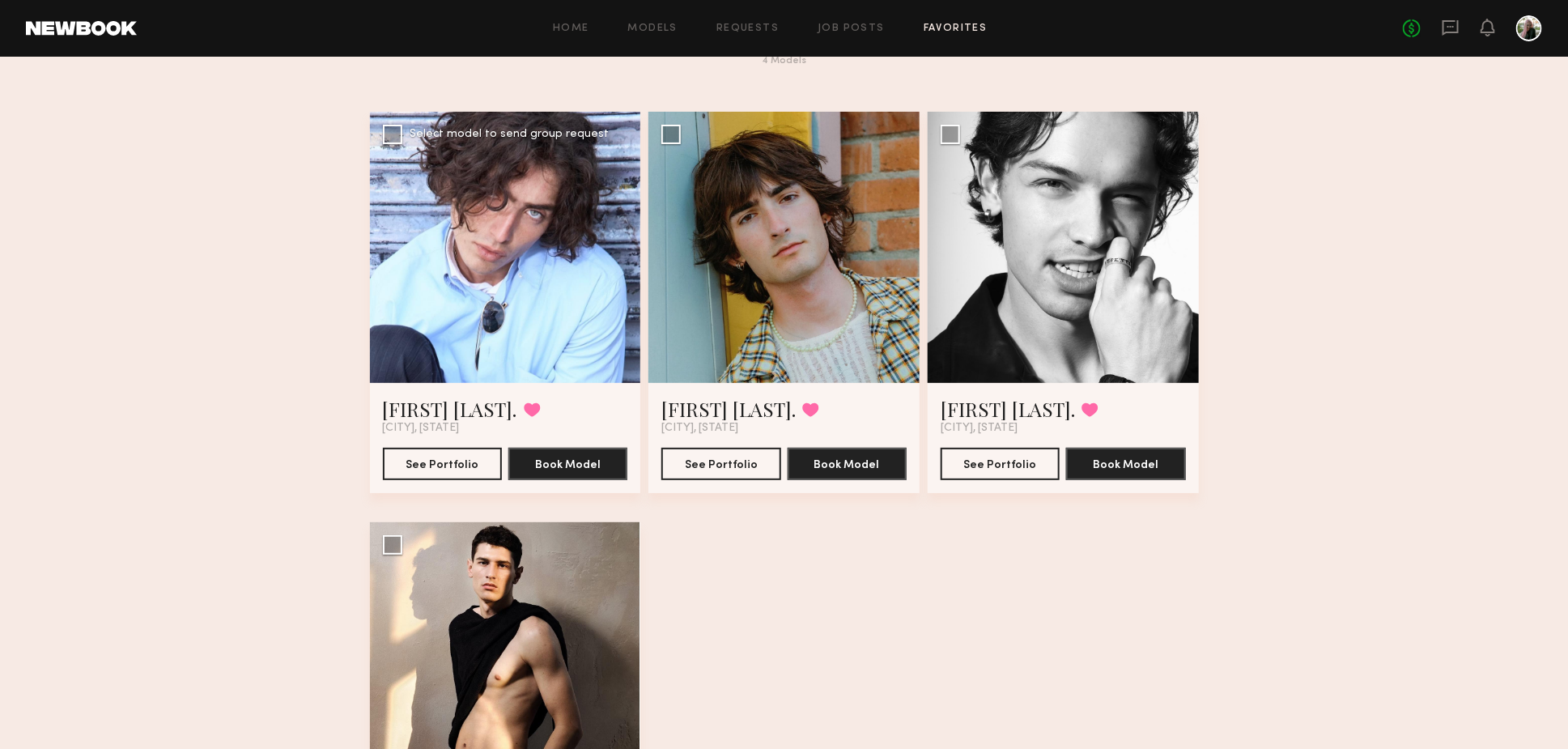 scroll, scrollTop: 78, scrollLeft: 0, axis: vertical 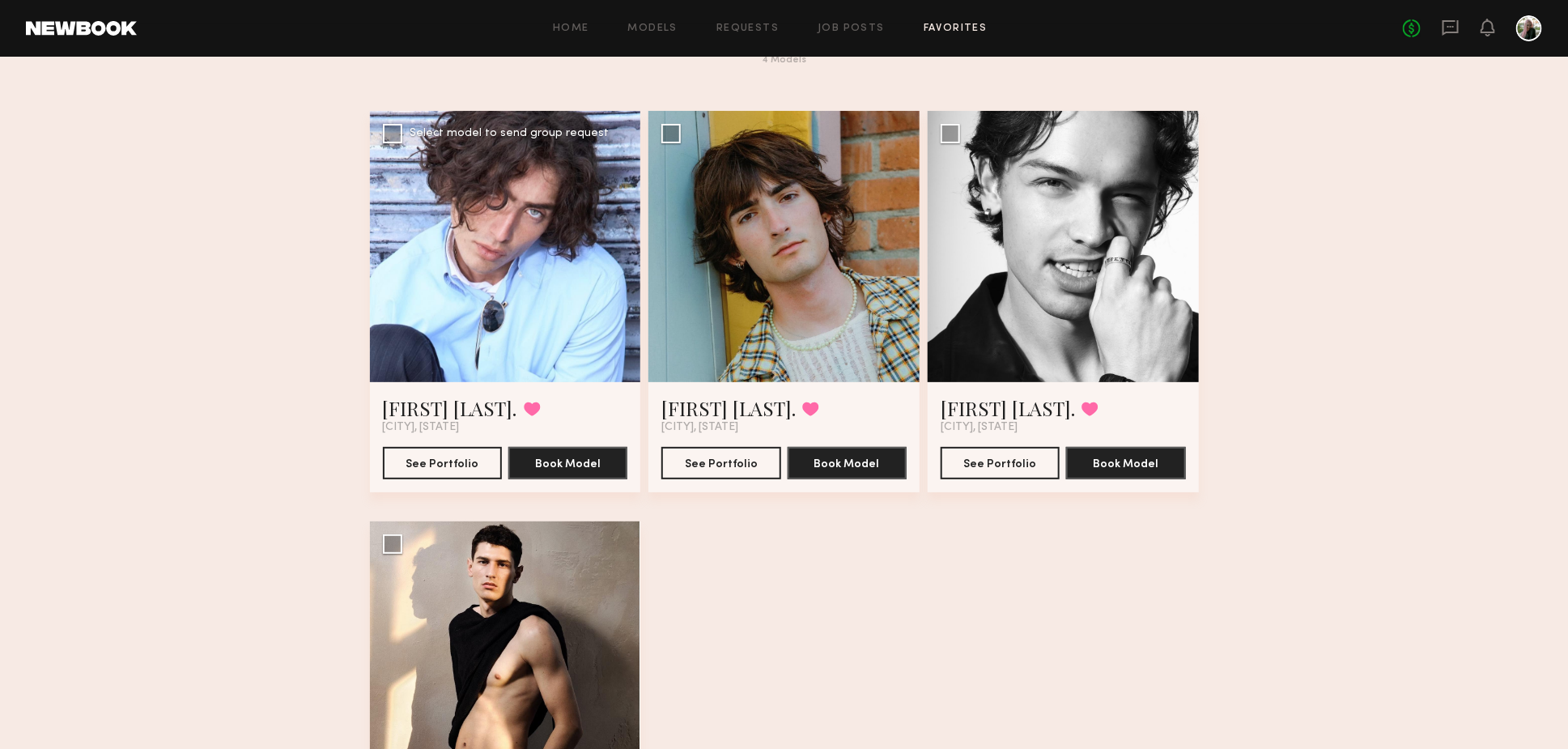 click 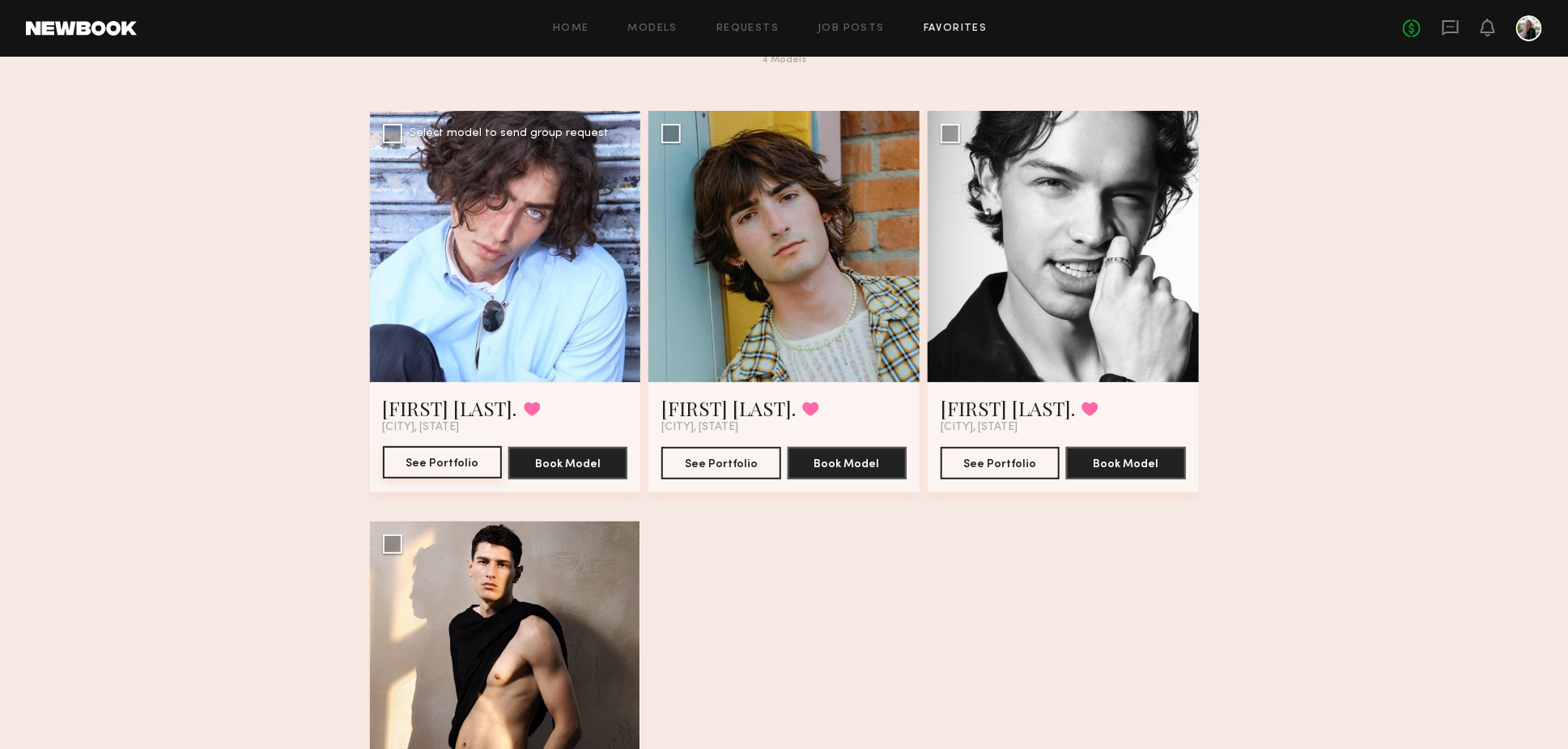click on "See Portfolio" 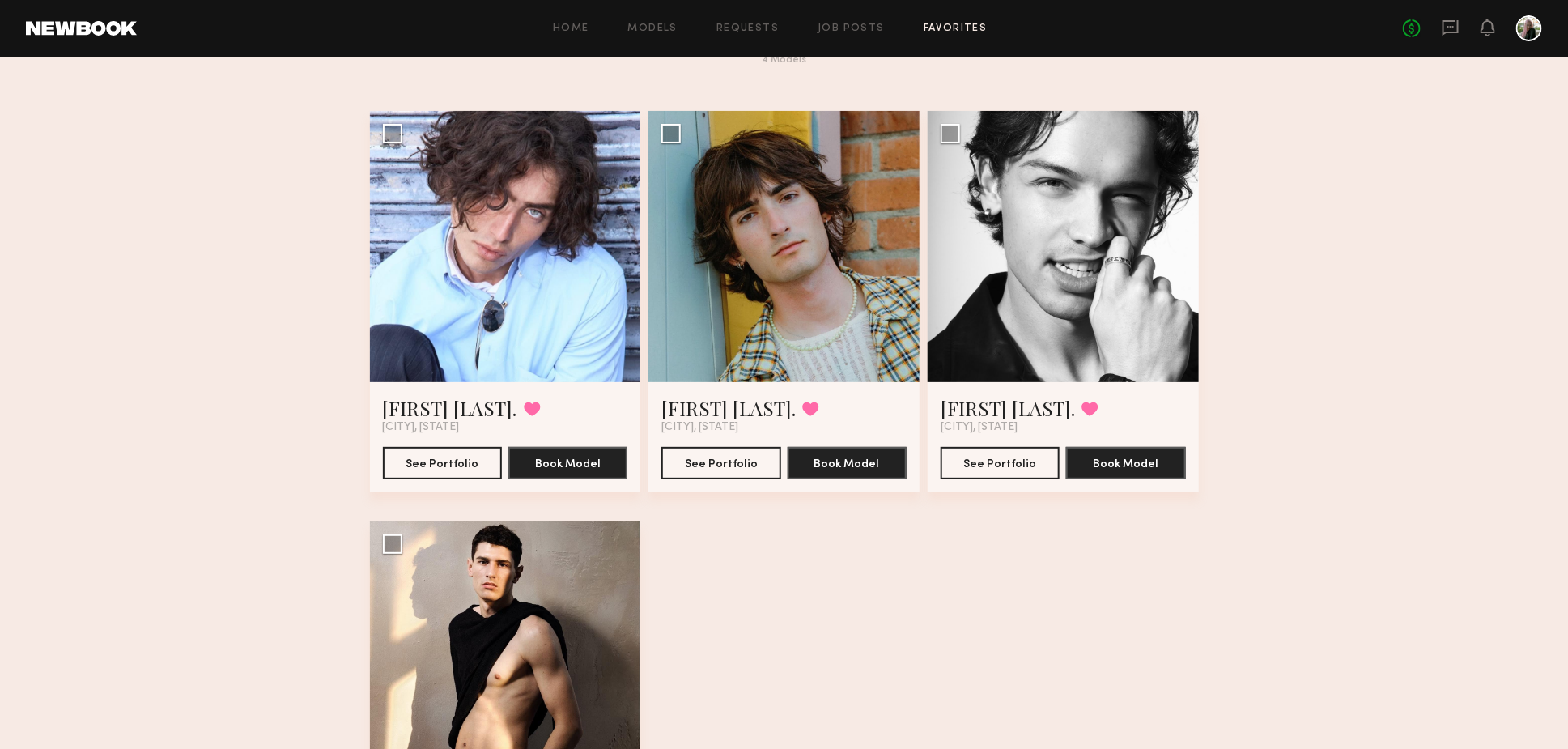 click on "Favorites BV 4 Models Share Copy Shareable Link Edit [FIRST] [LAST] Favorited [CITY], [STATE] See Portfolio Book Model Select model to send group request [FIRST] [LAST] Favorited [CITY], [STATE] See Portfolio Book Model Select model to send group request [FIRST] [LAST] Favorited [CITY], [STATE] See Portfolio Book Model Select model to send group request [FIRST] [LAST] Favorited [CITY], [STATE] See Portfolio Book Model Select model to send group request" 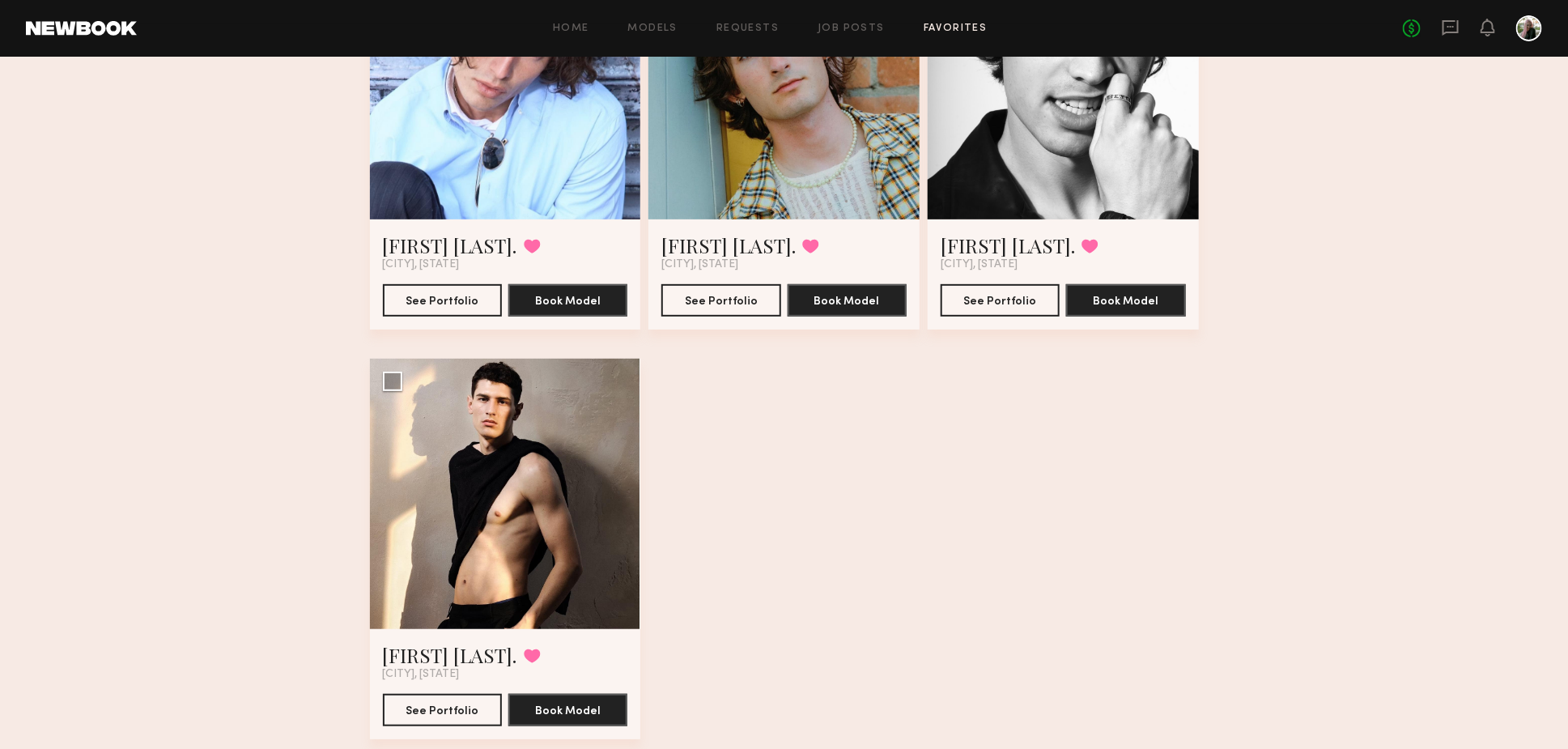 scroll, scrollTop: 256, scrollLeft: 0, axis: vertical 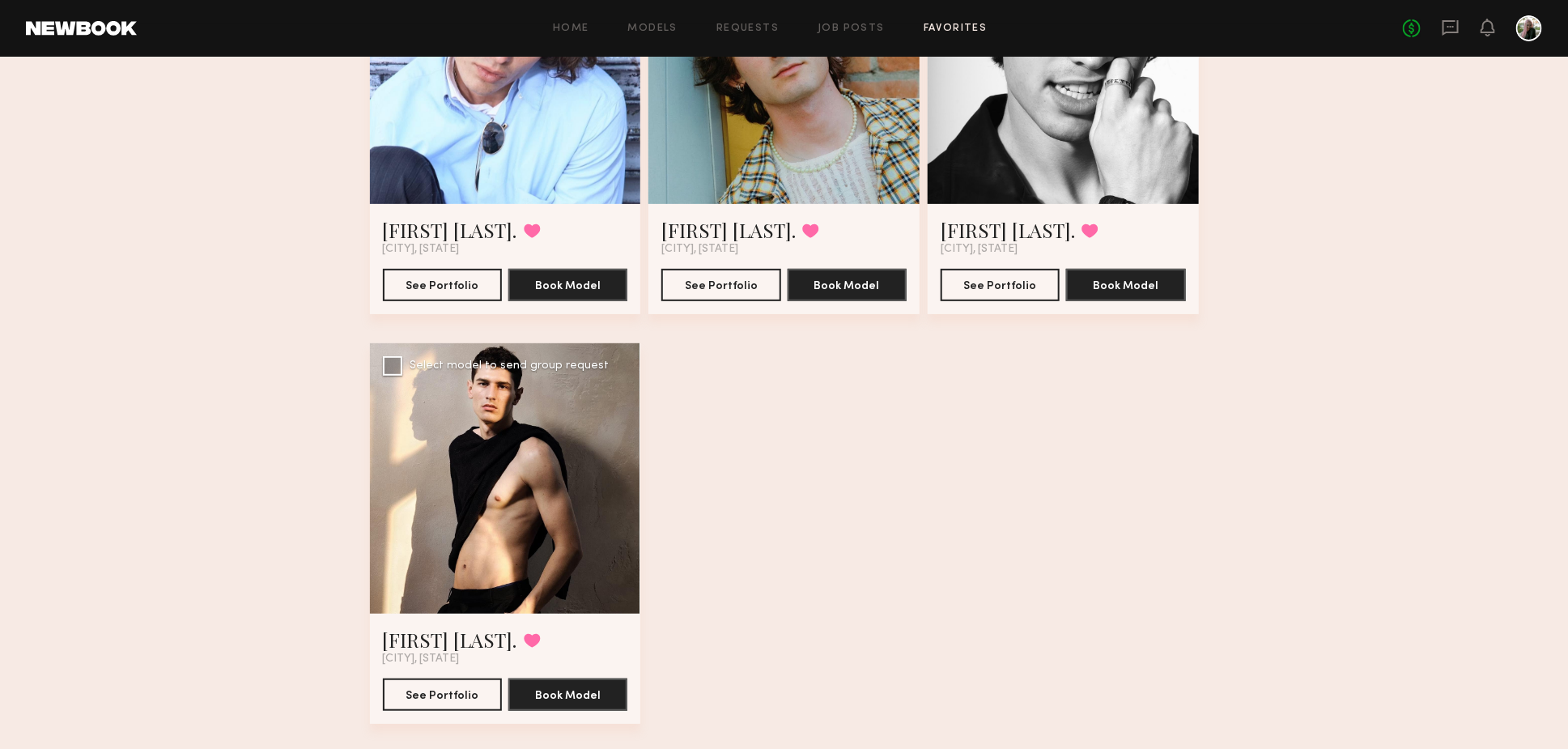 click 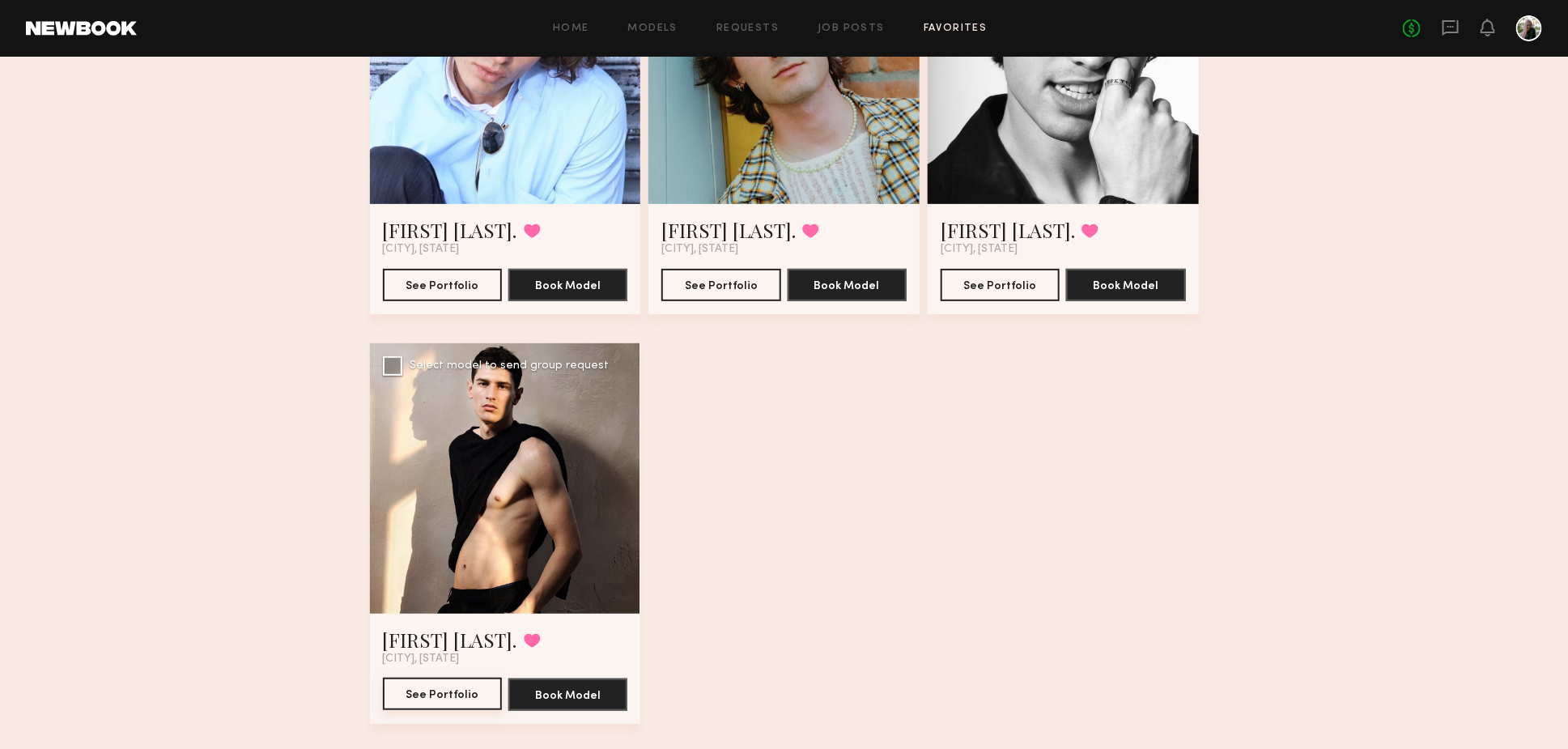 click on "See Portfolio" 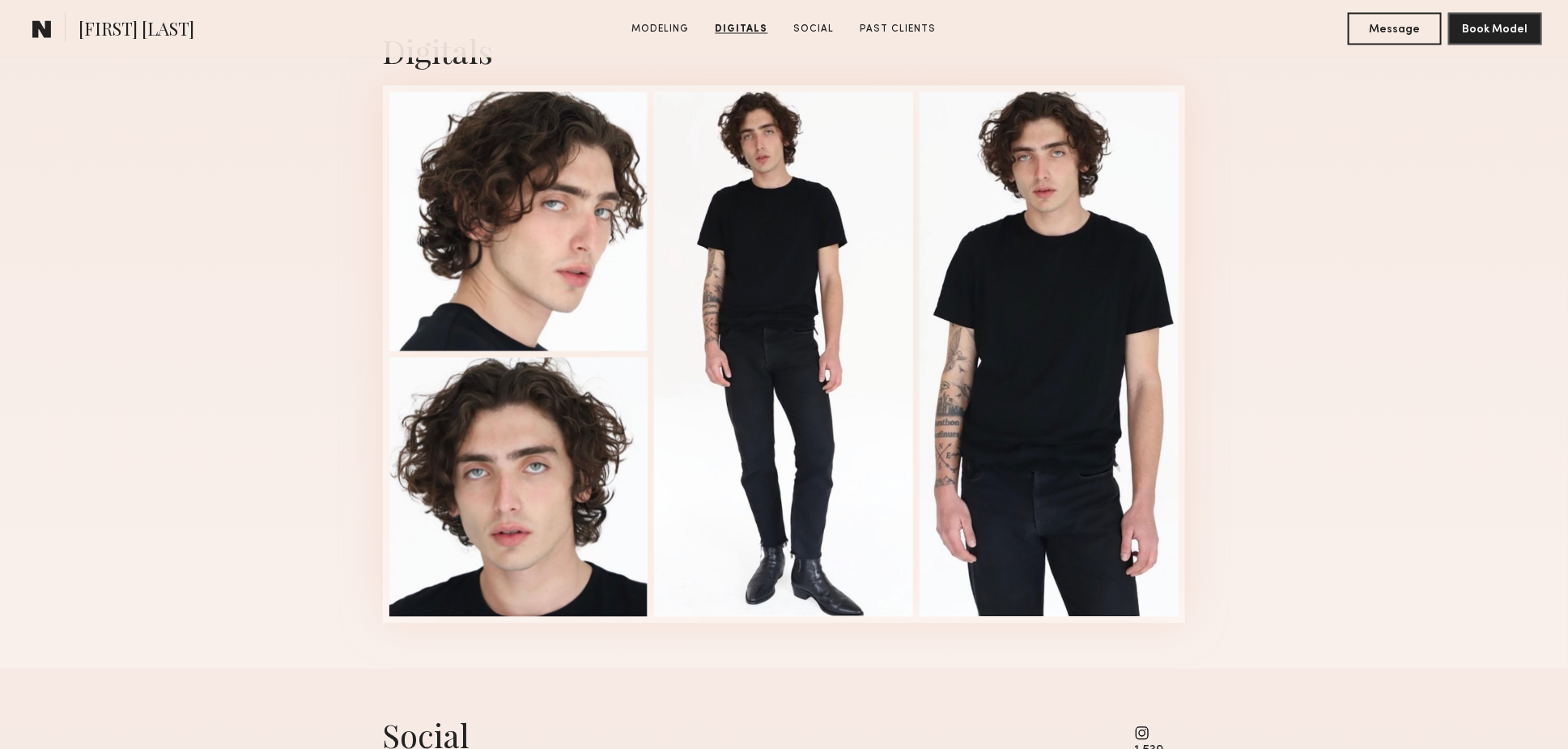 scroll, scrollTop: 1654, scrollLeft: 0, axis: vertical 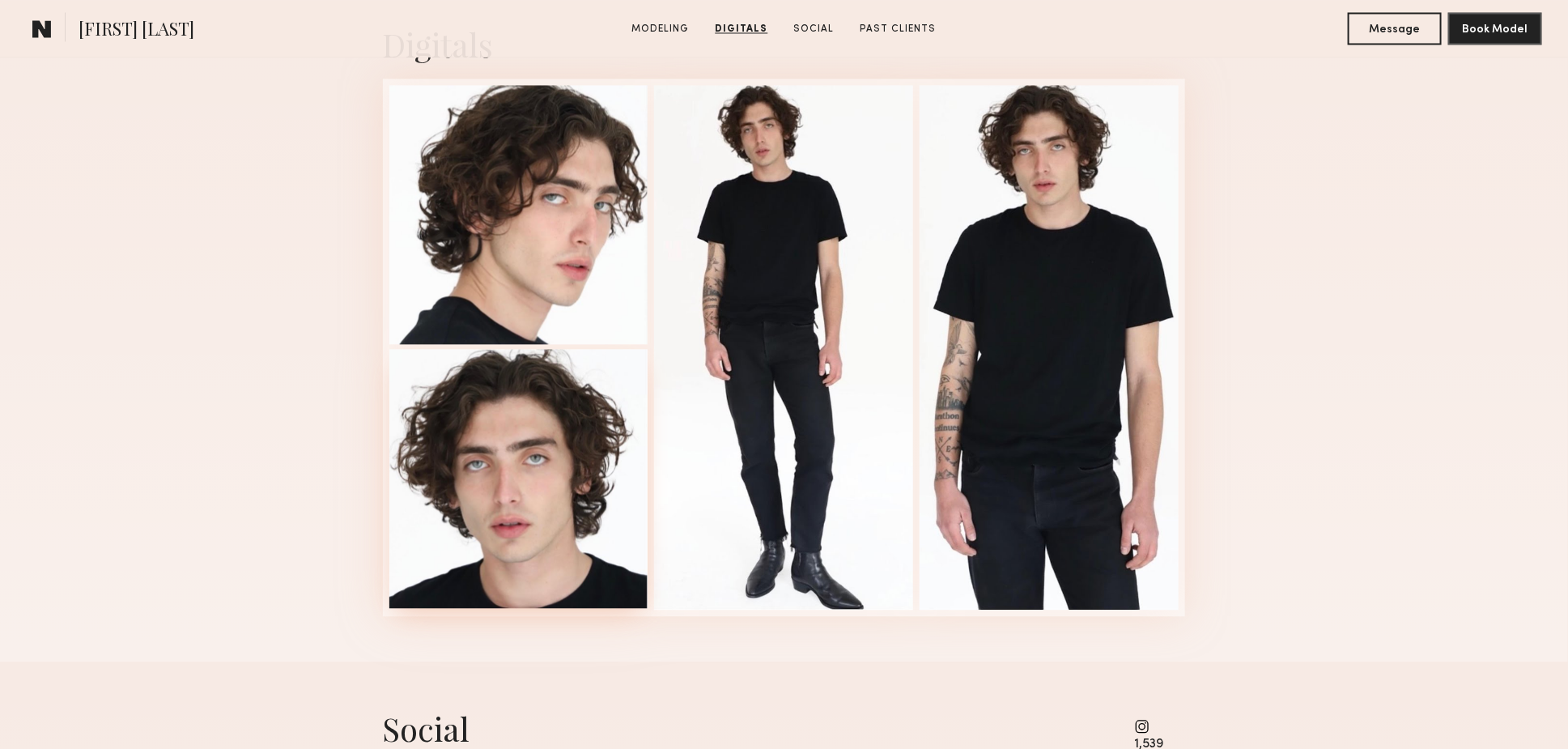 click at bounding box center (519, 479) 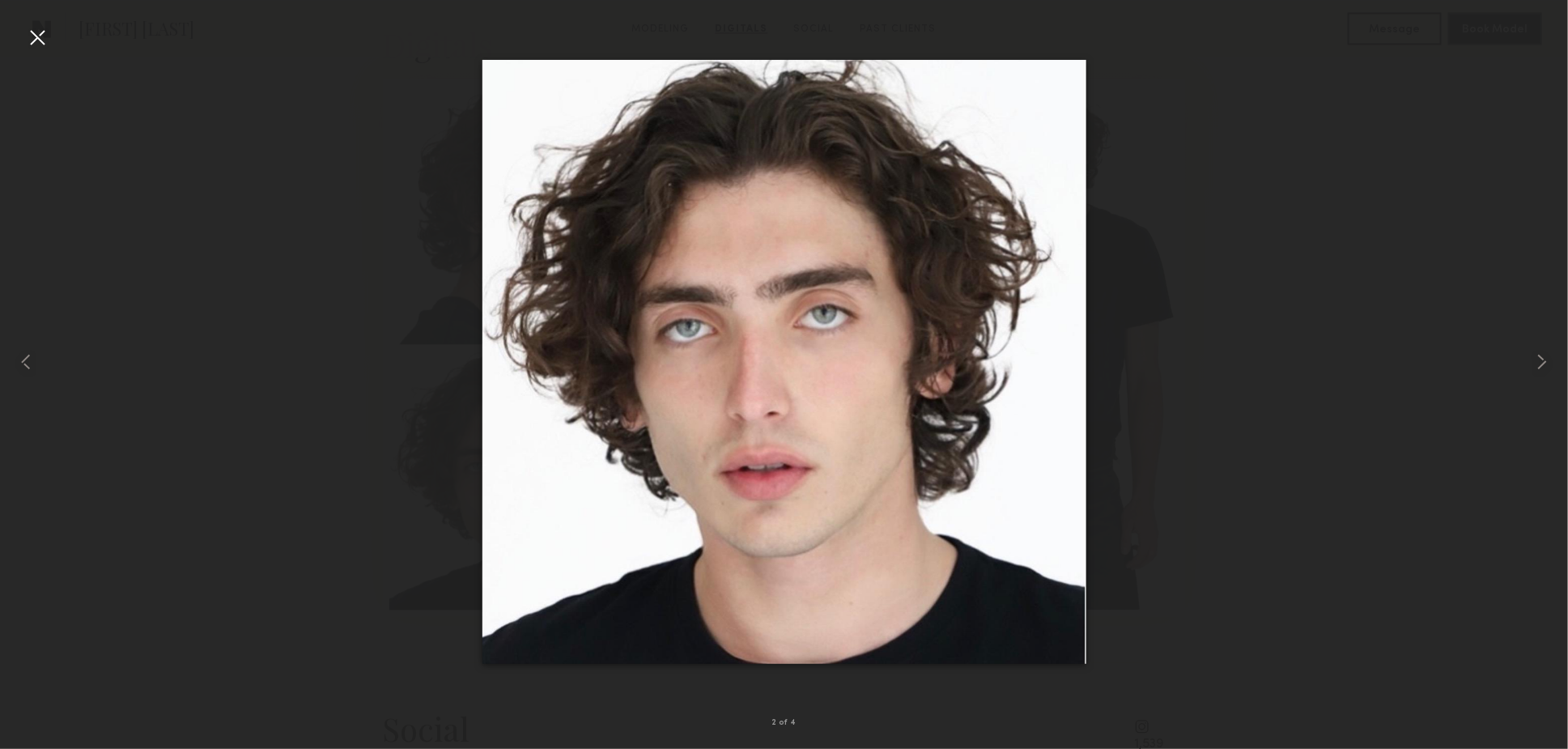 click at bounding box center [784, 361] 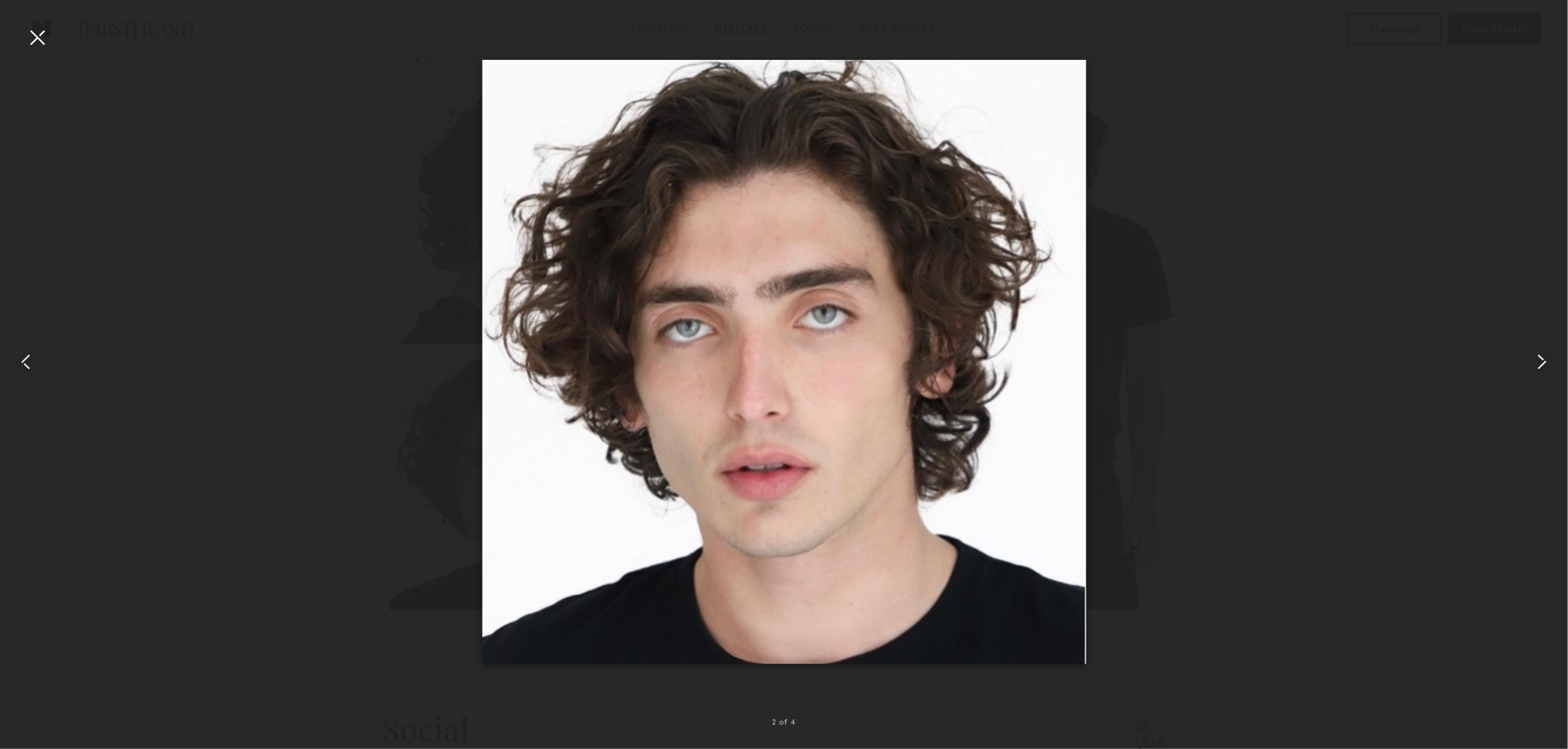 click at bounding box center [31, 361] 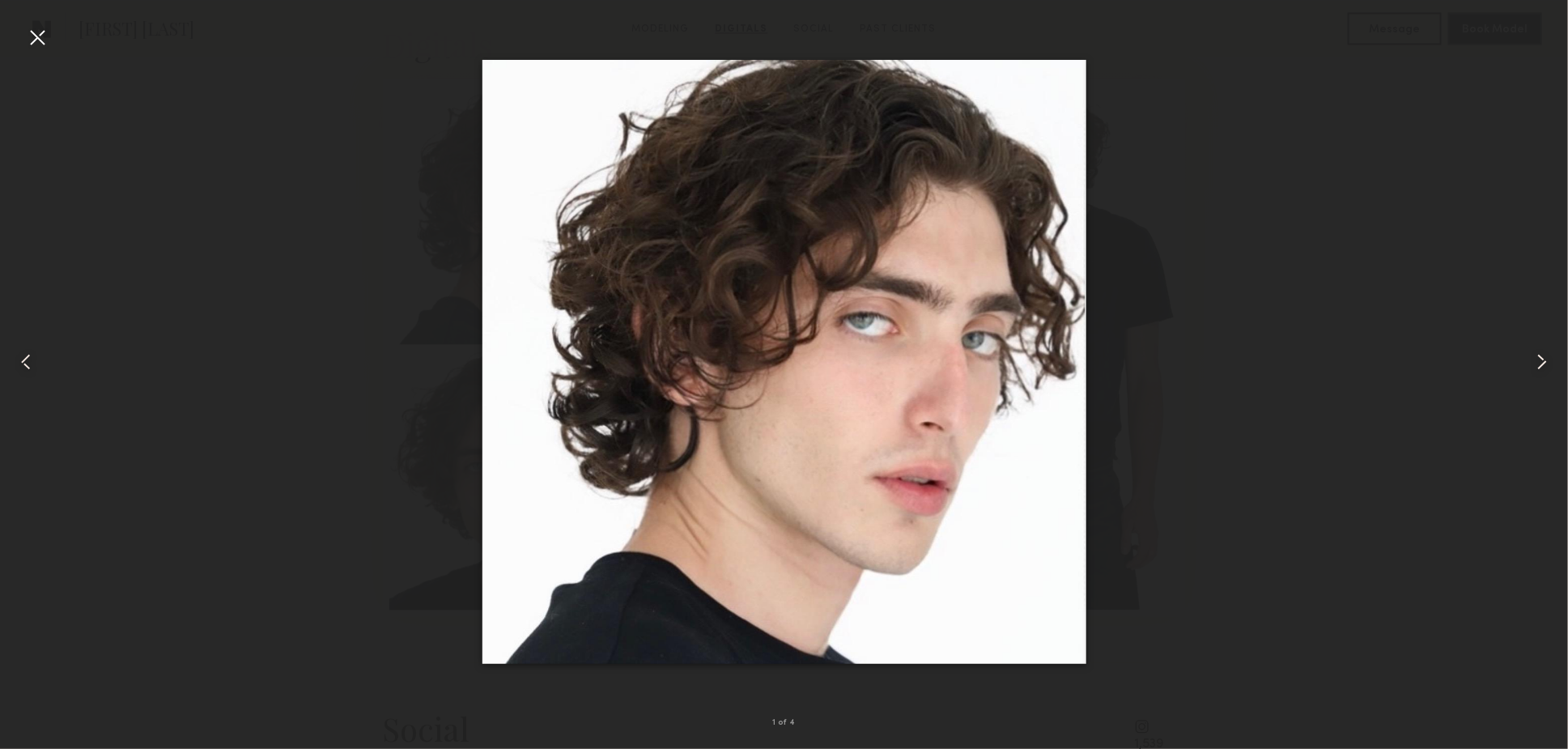 click at bounding box center (37, 37) 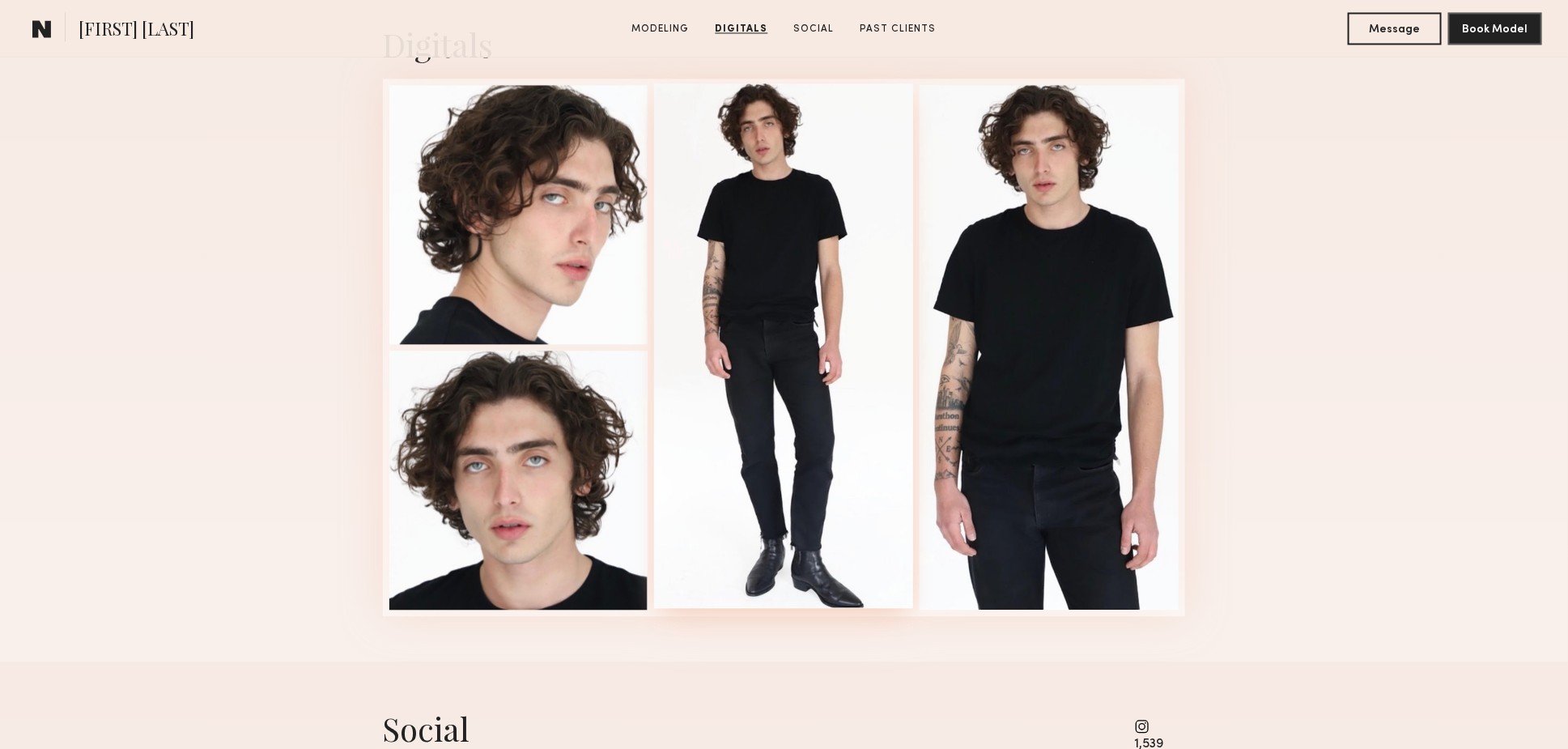 click at bounding box center [784, 346] 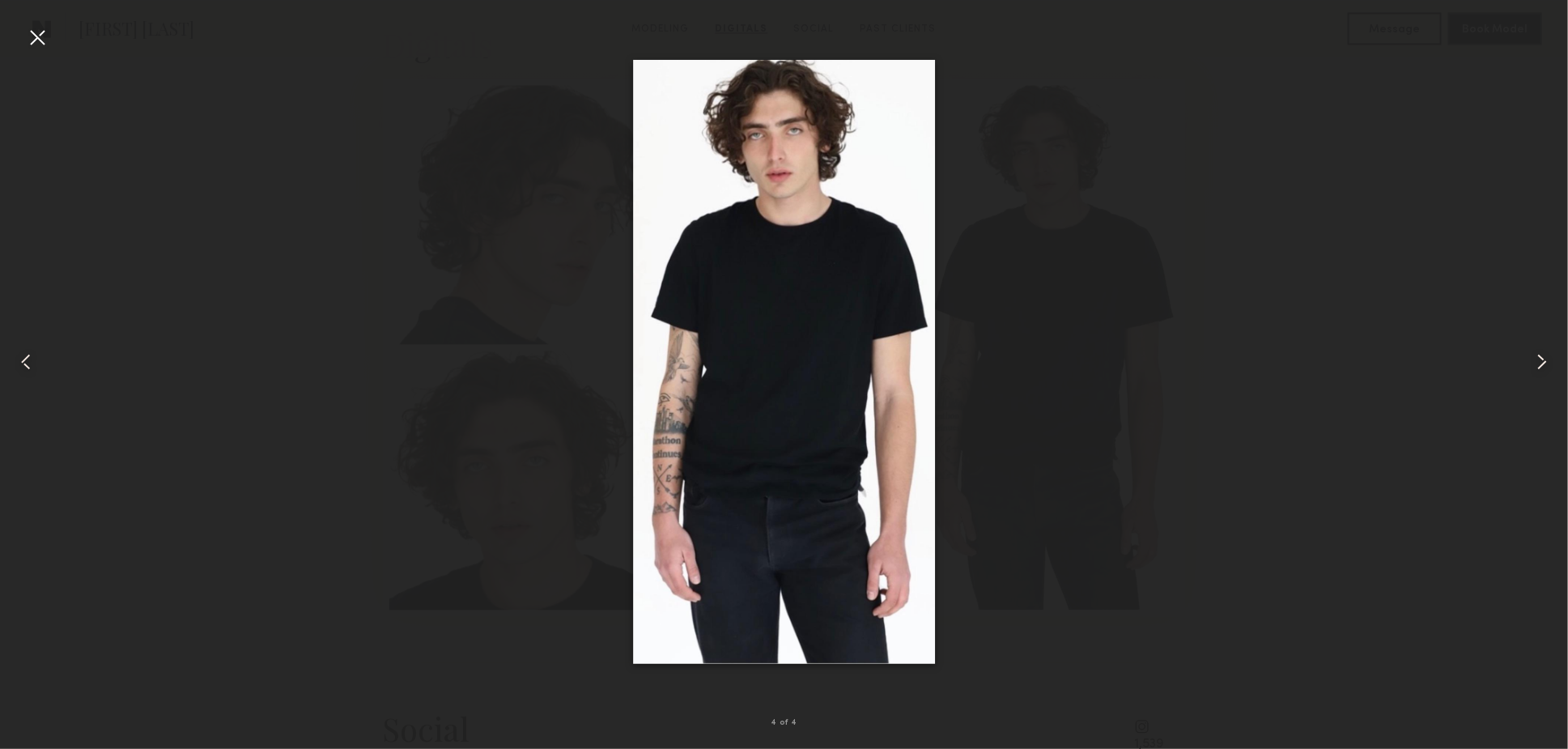 click at bounding box center [37, 37] 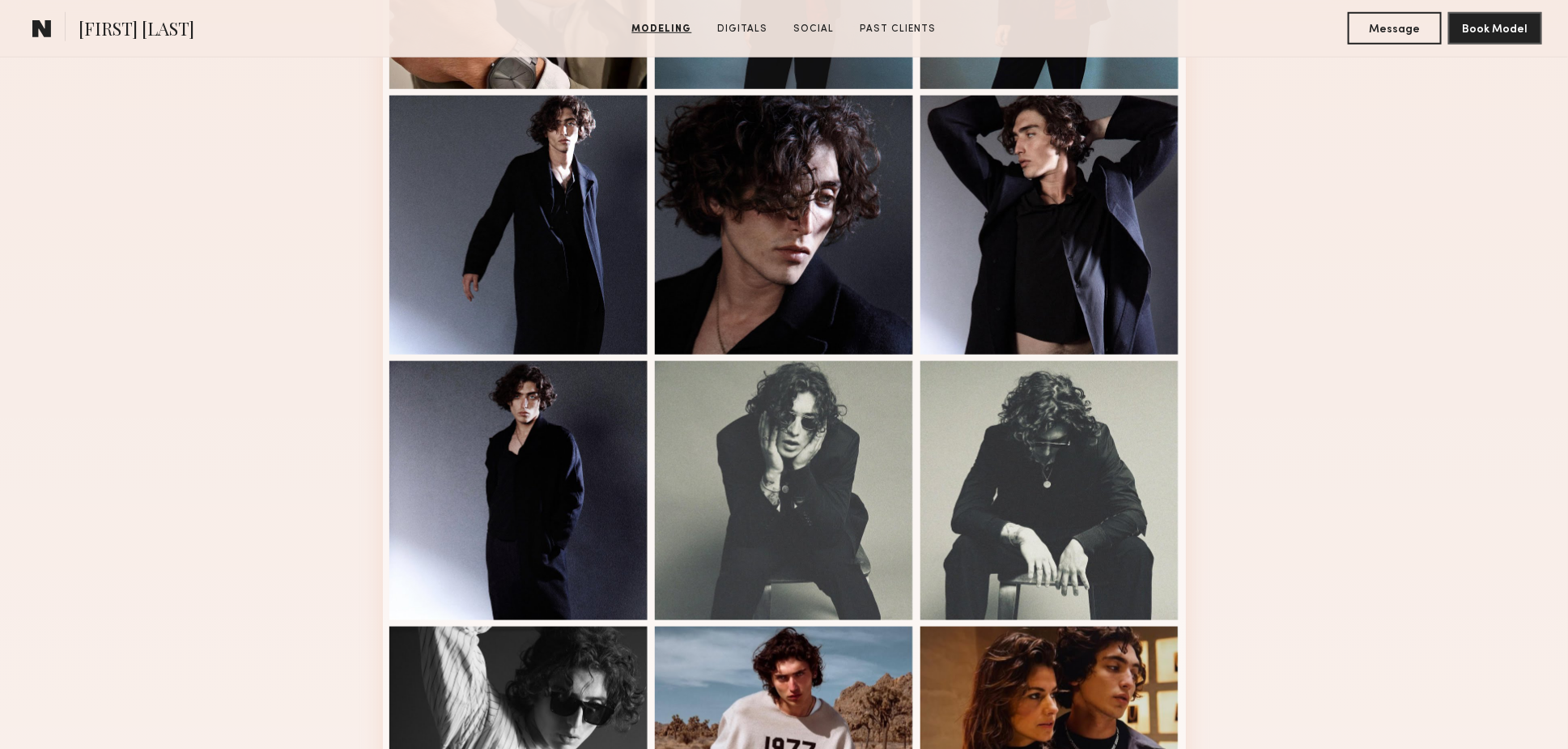 scroll, scrollTop: 1118, scrollLeft: 0, axis: vertical 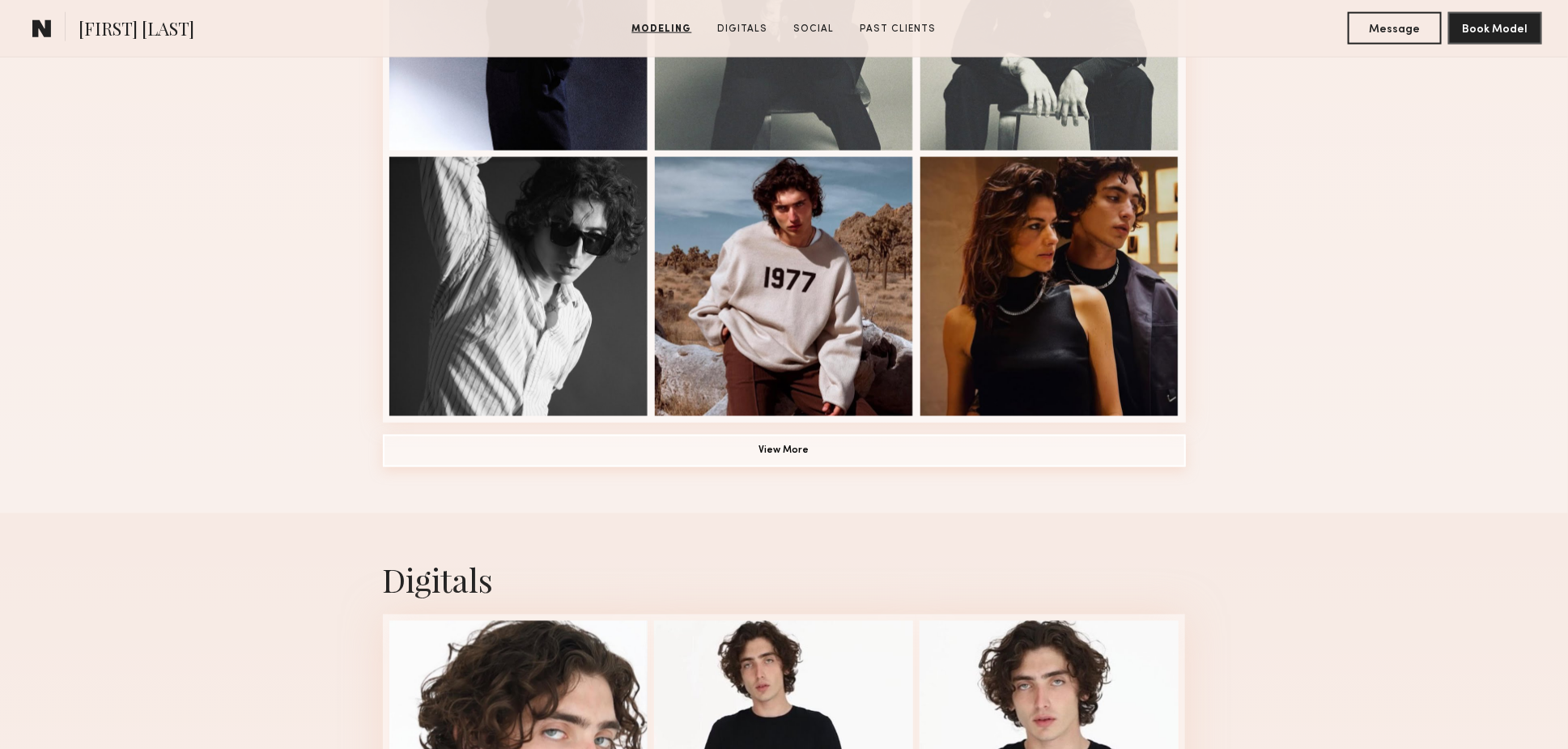 click on "View More" 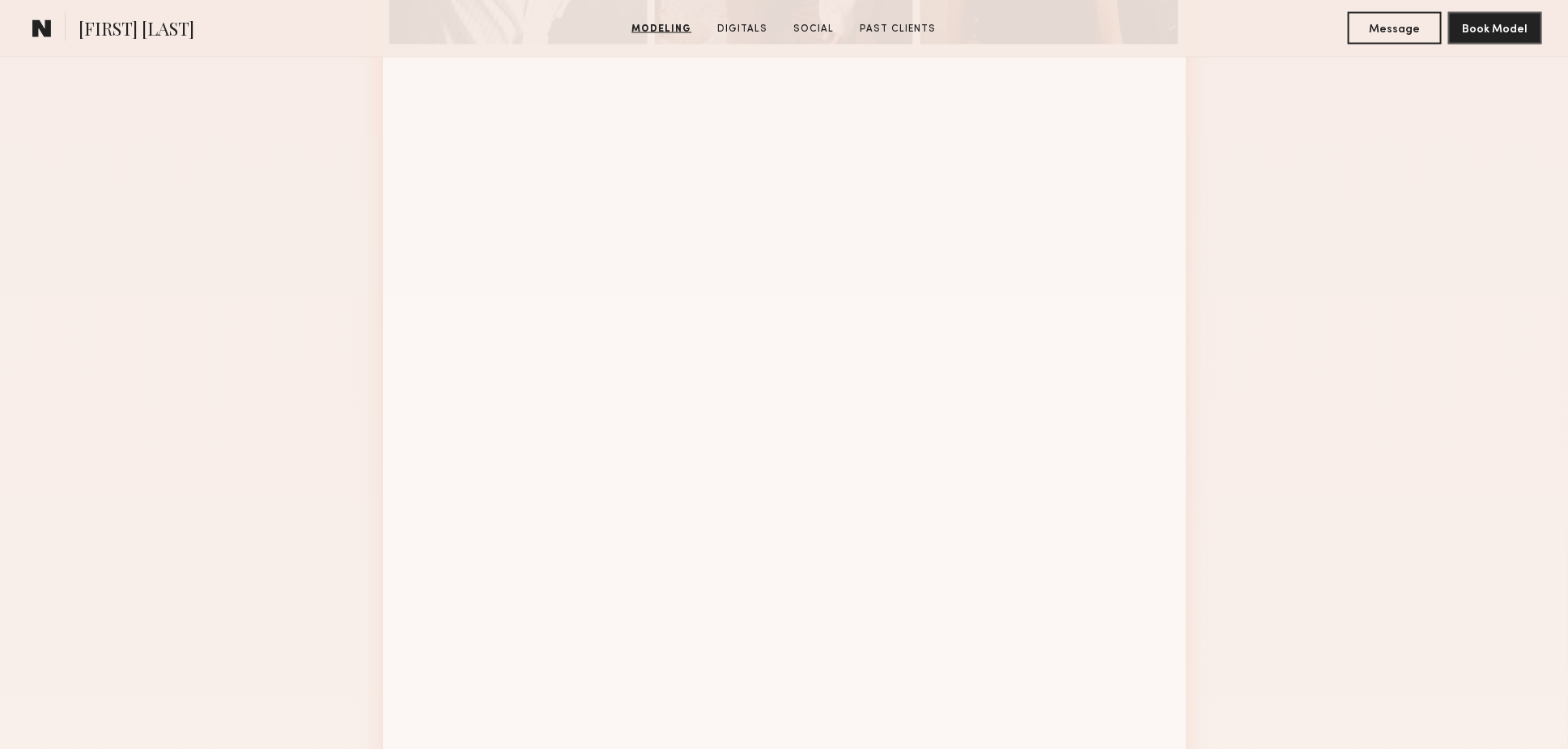 scroll, scrollTop: 1297, scrollLeft: 0, axis: vertical 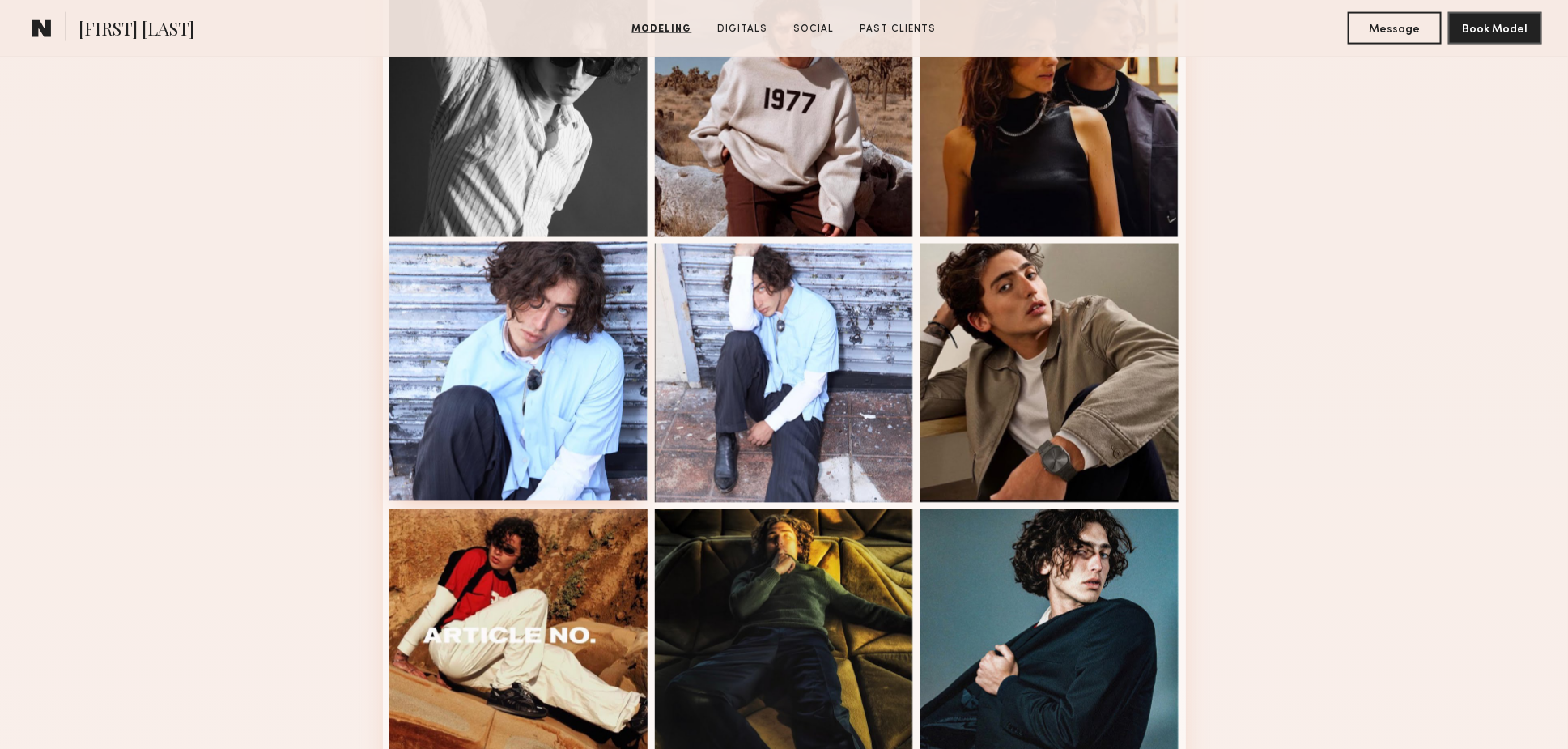 click at bounding box center (519, 372) 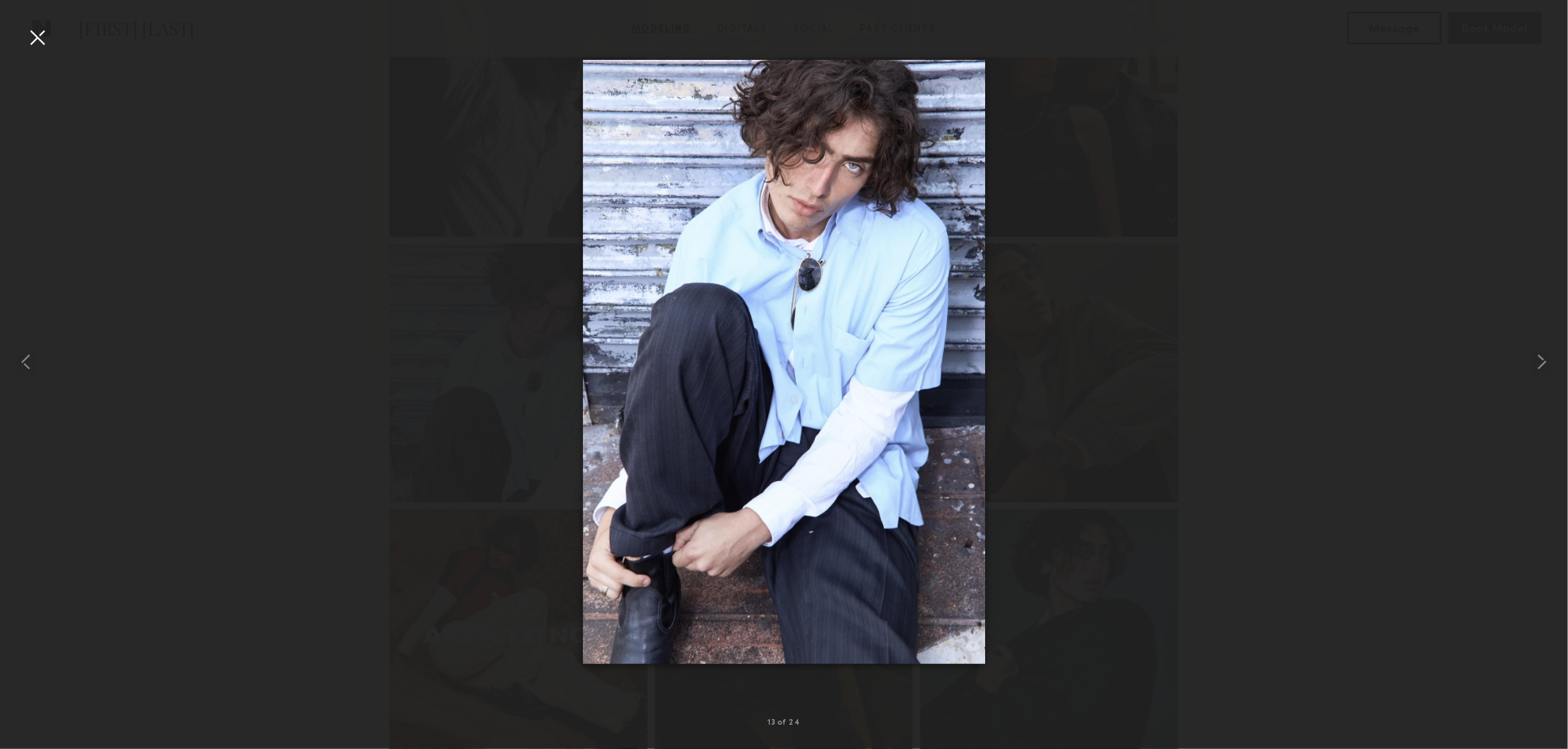 click at bounding box center [37, 37] 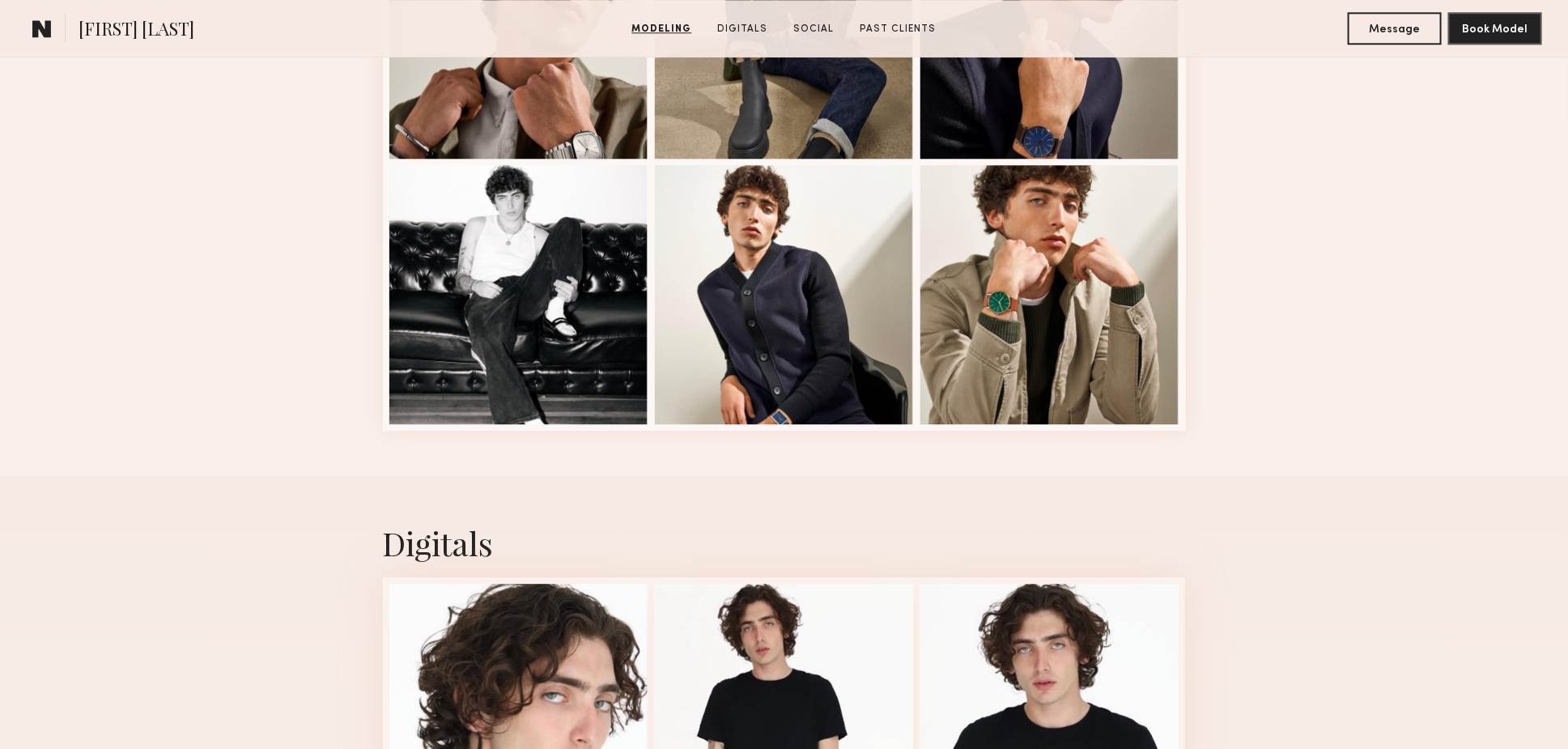 scroll, scrollTop: 2170, scrollLeft: 0, axis: vertical 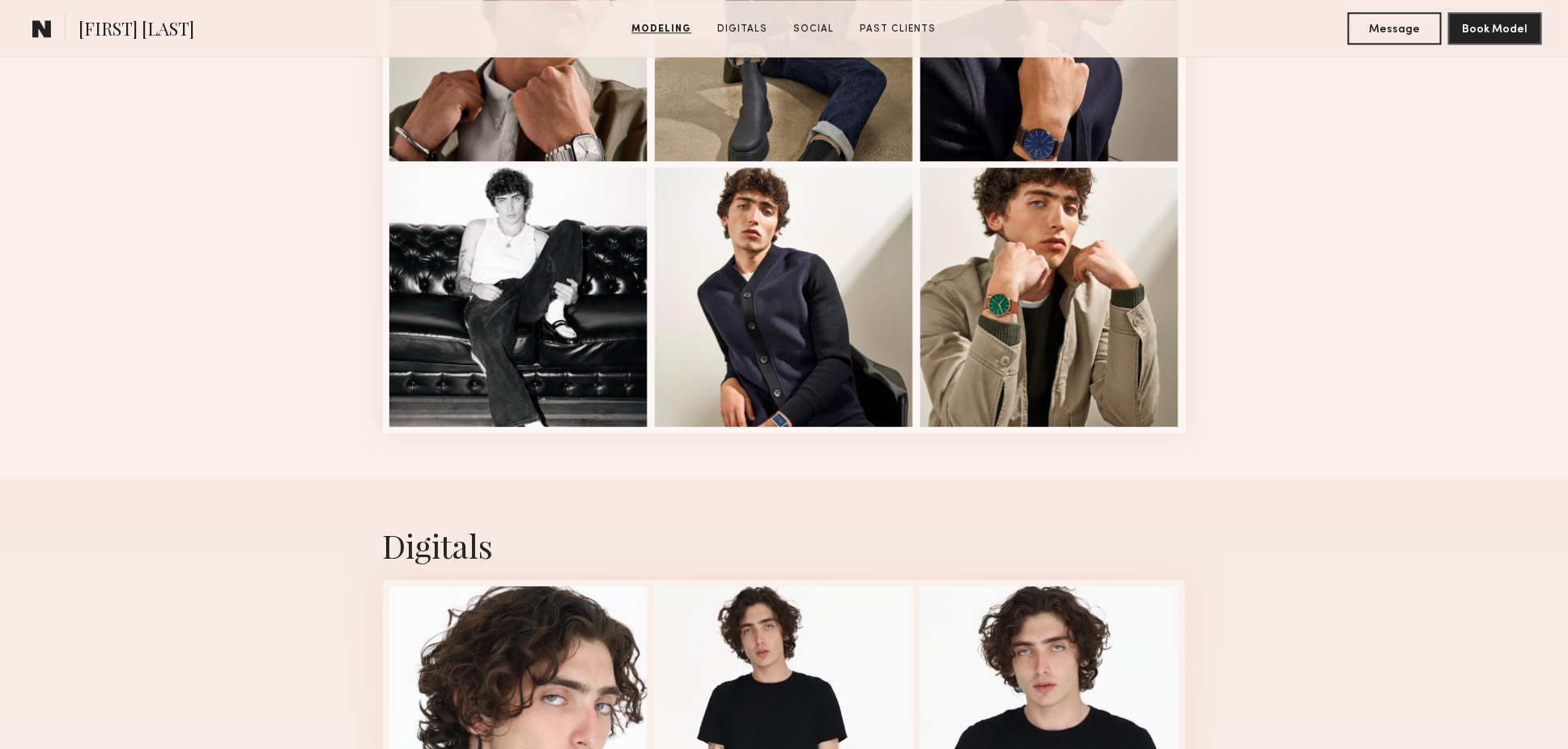 click at bounding box center [519, 297] 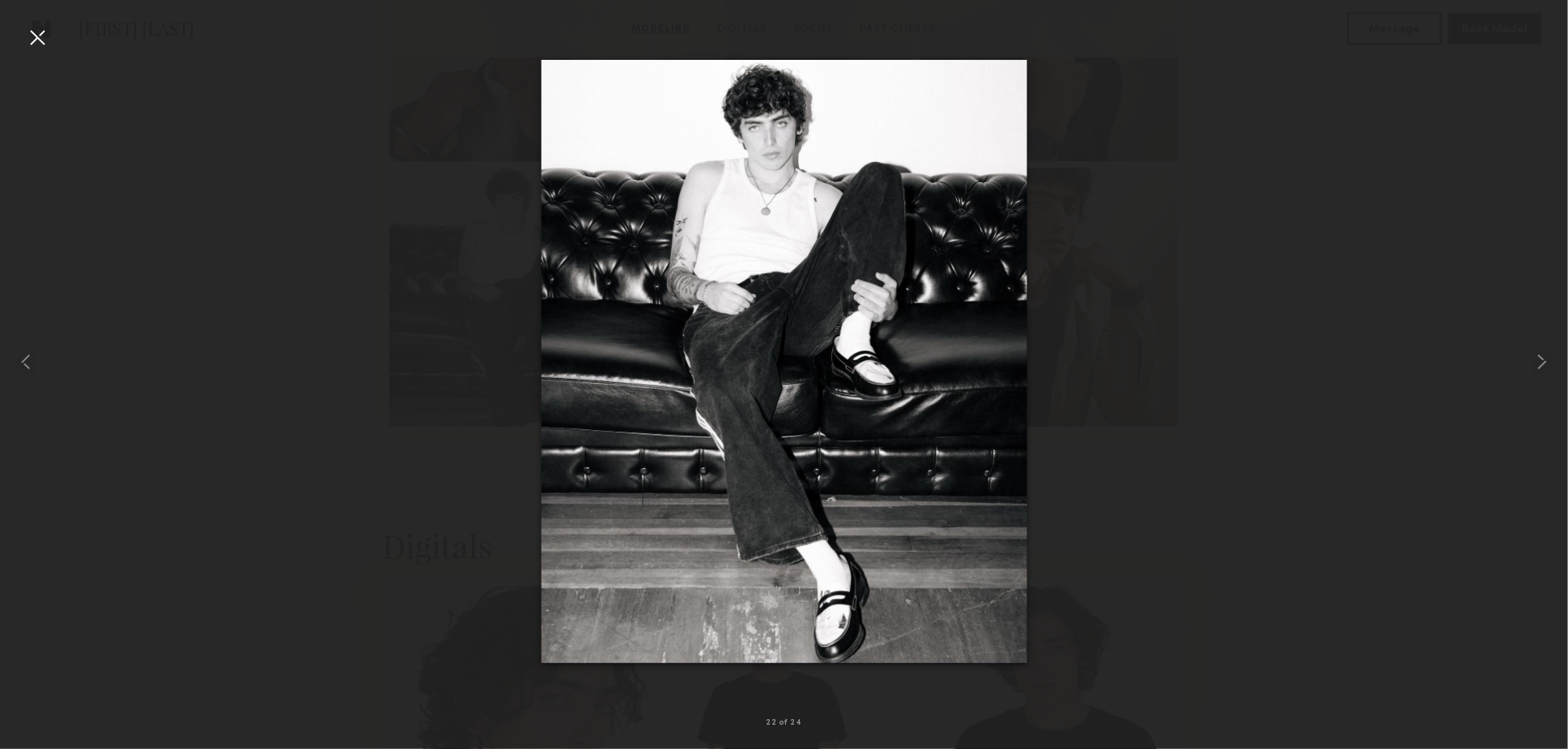 click at bounding box center [37, 37] 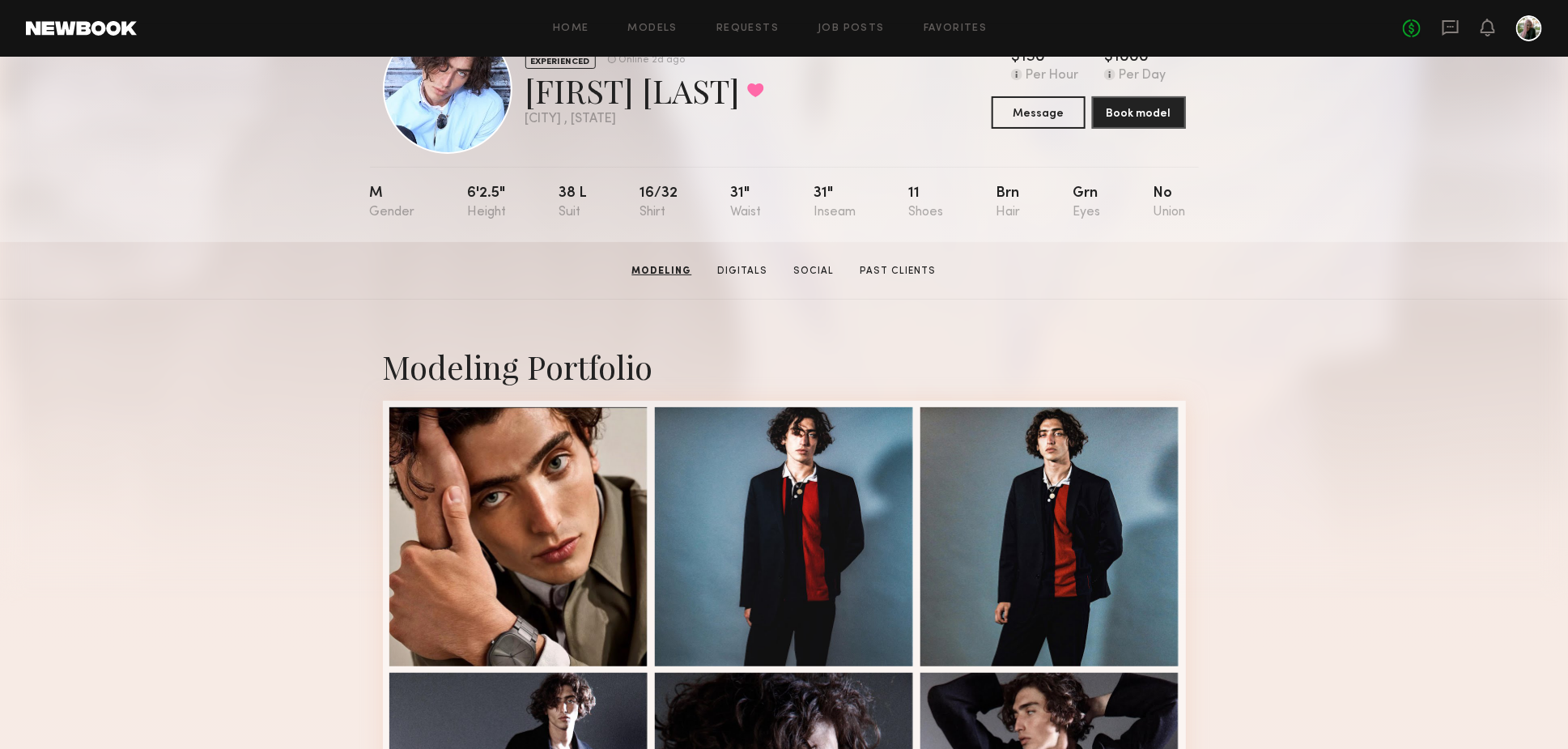 scroll, scrollTop: 0, scrollLeft: 0, axis: both 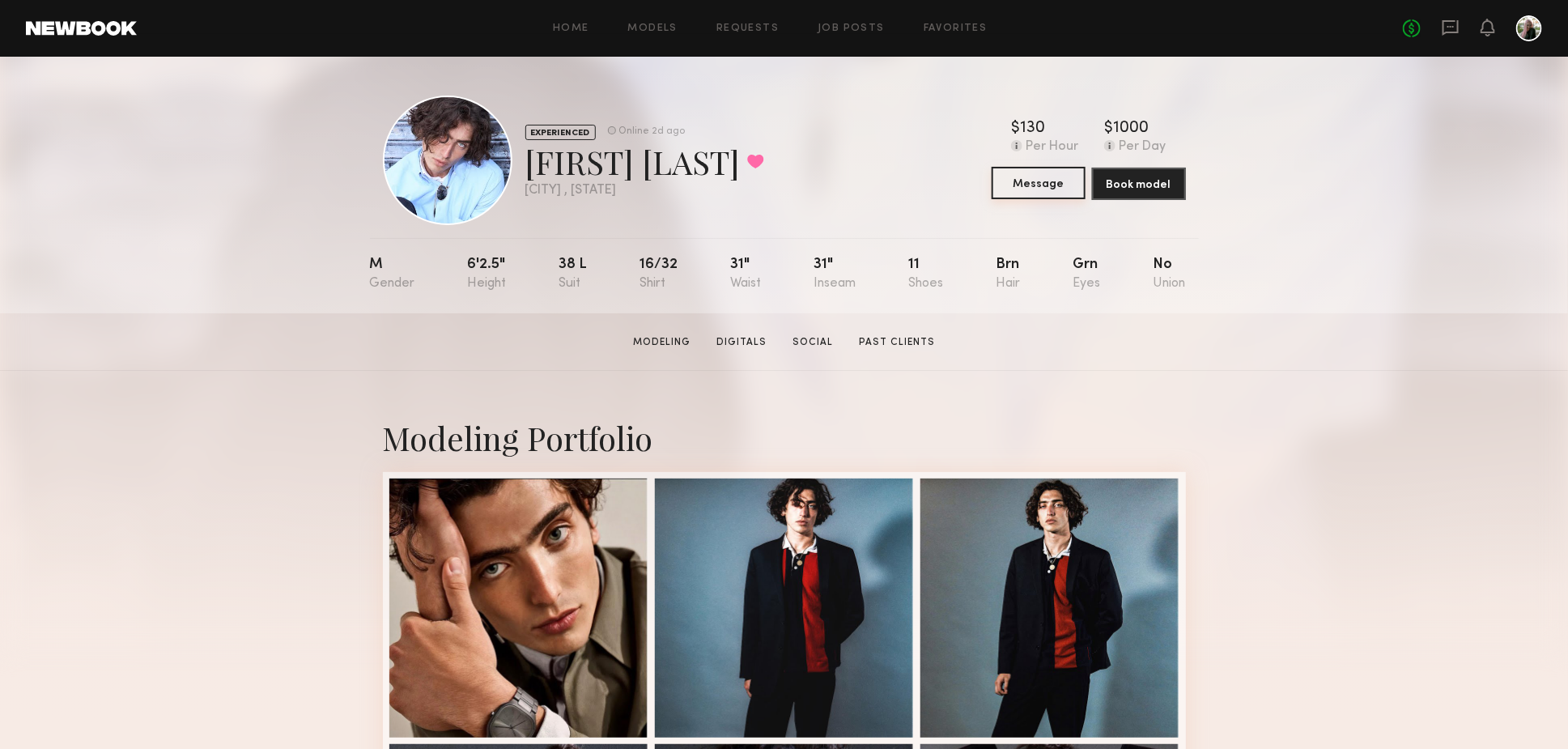 click on "Message" 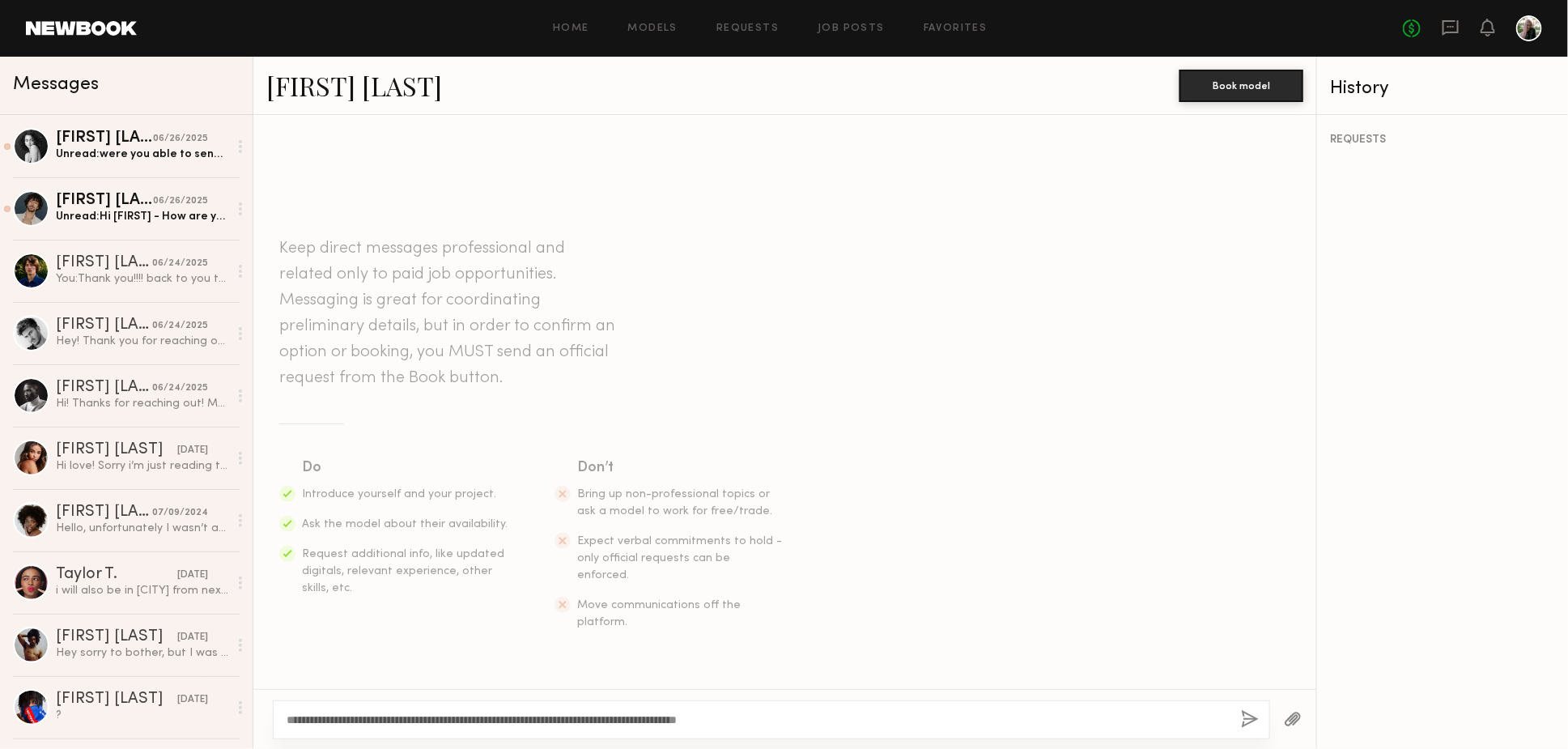 type on "**********" 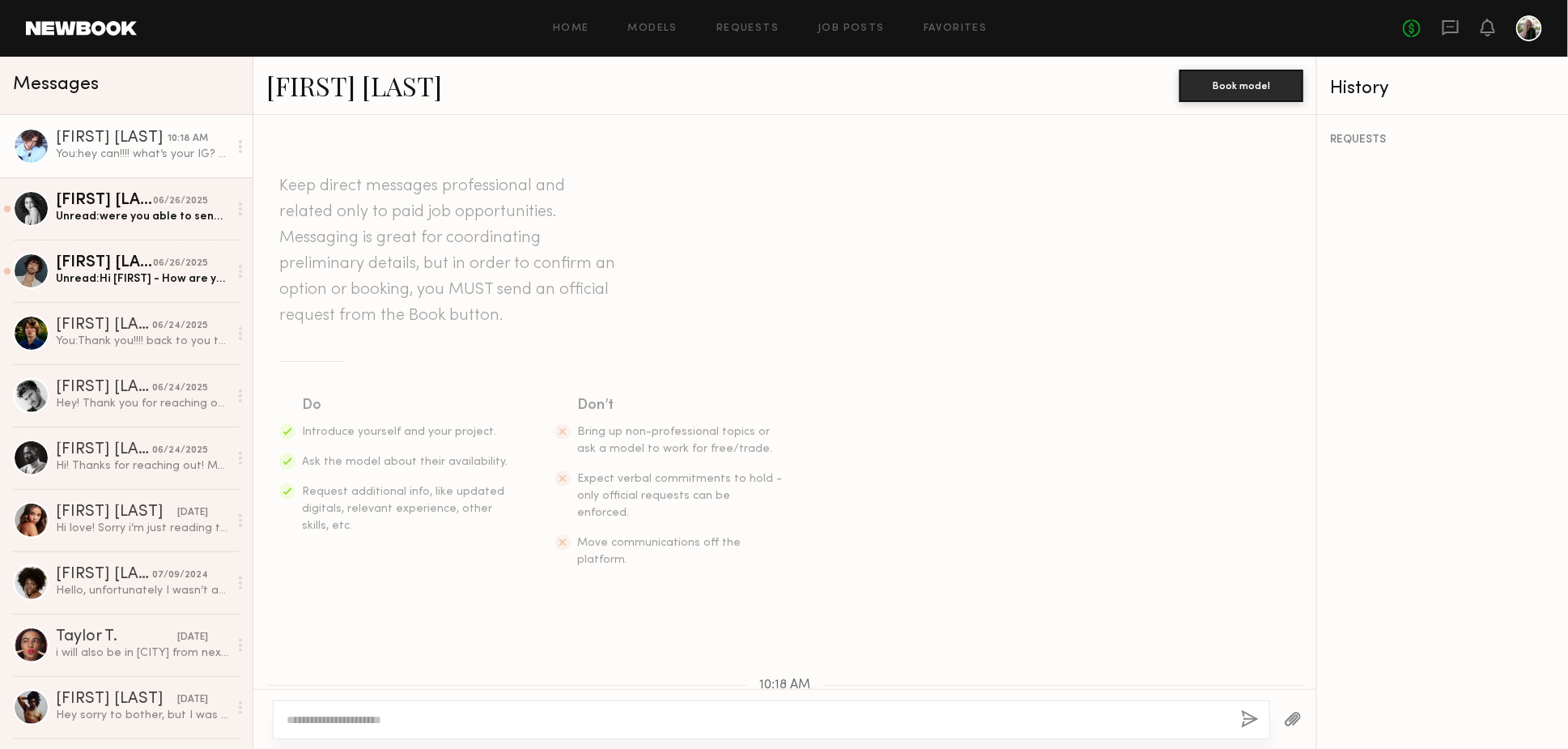 scroll, scrollTop: 126, scrollLeft: 0, axis: vertical 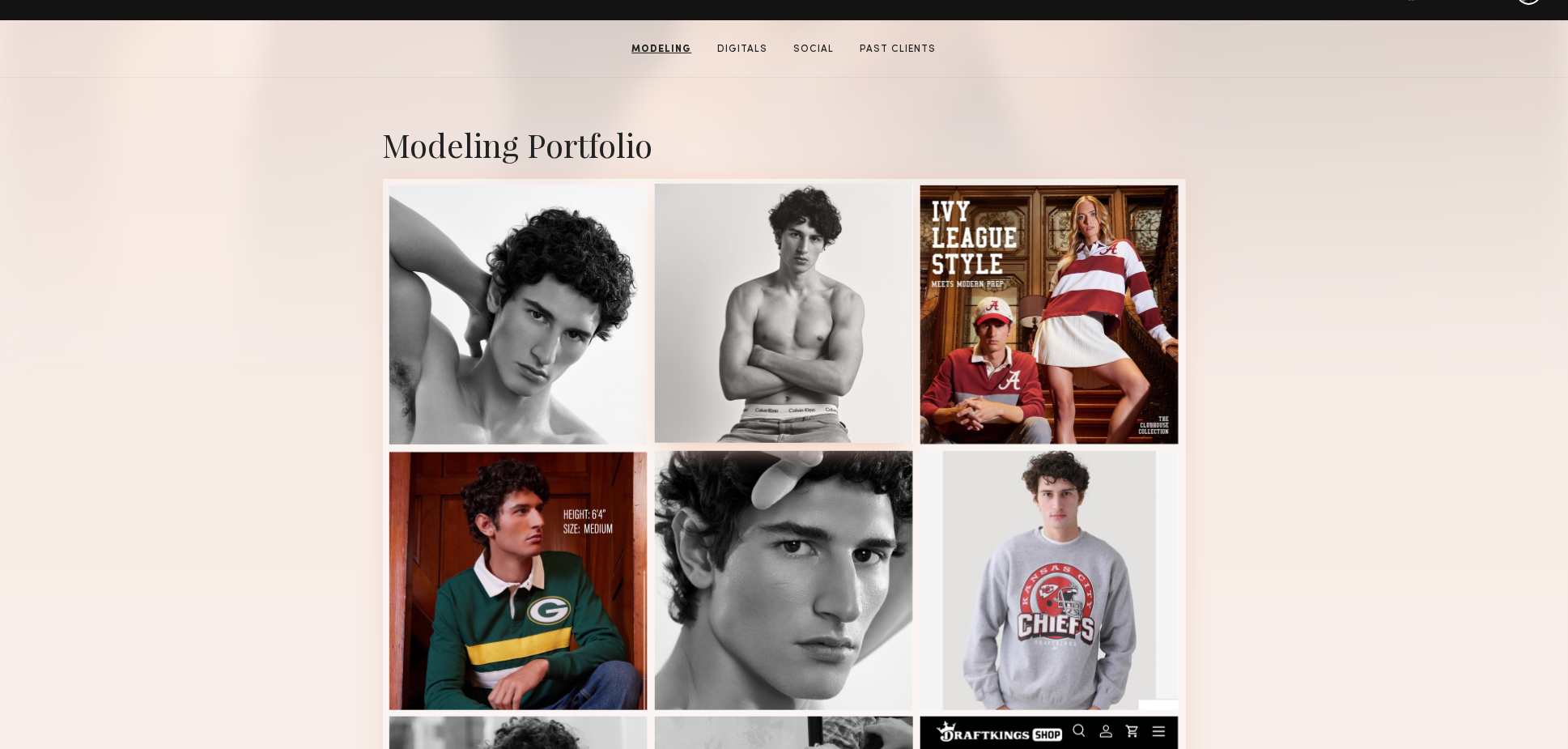 click at bounding box center (784, 313) 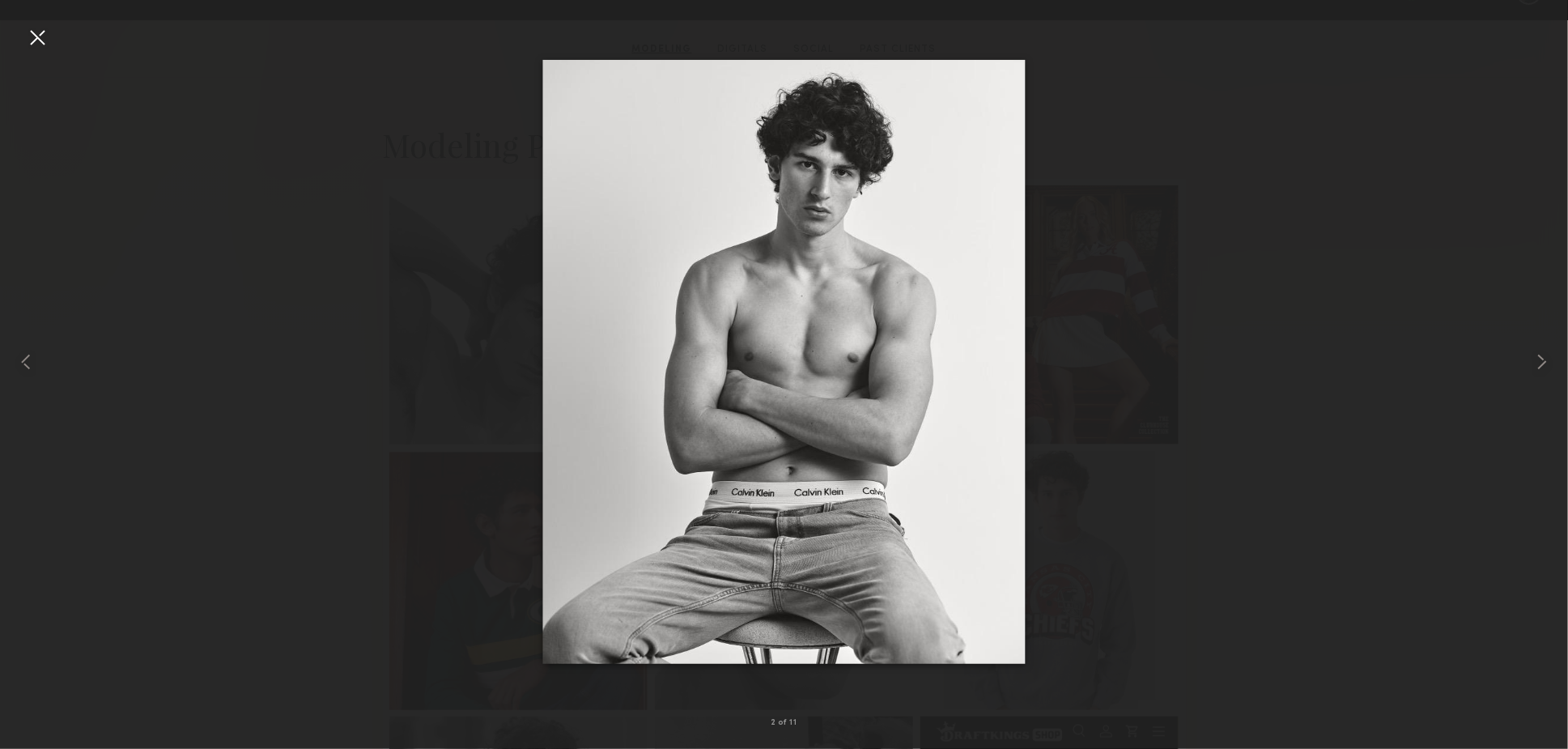 click at bounding box center [37, 37] 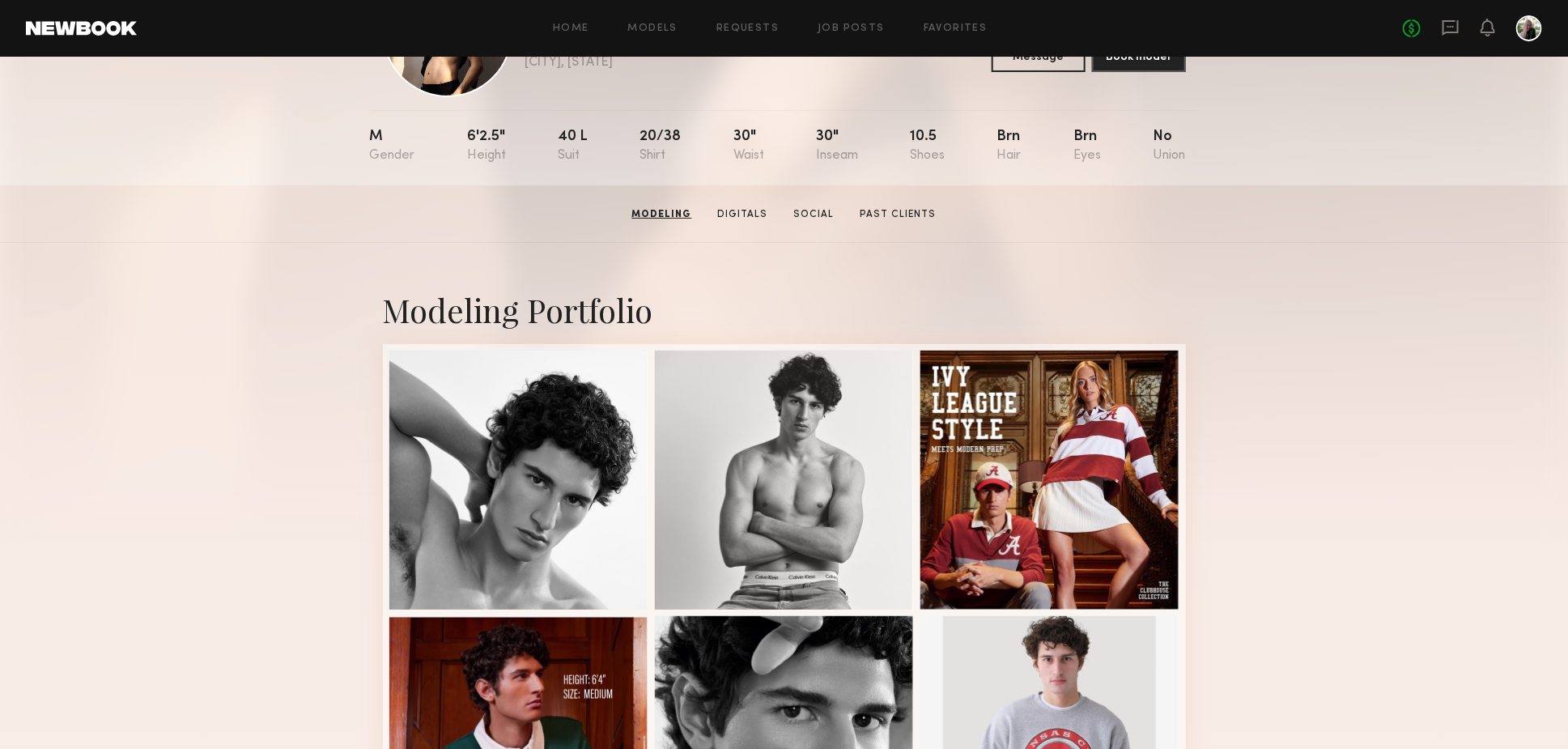 scroll, scrollTop: 0, scrollLeft: 0, axis: both 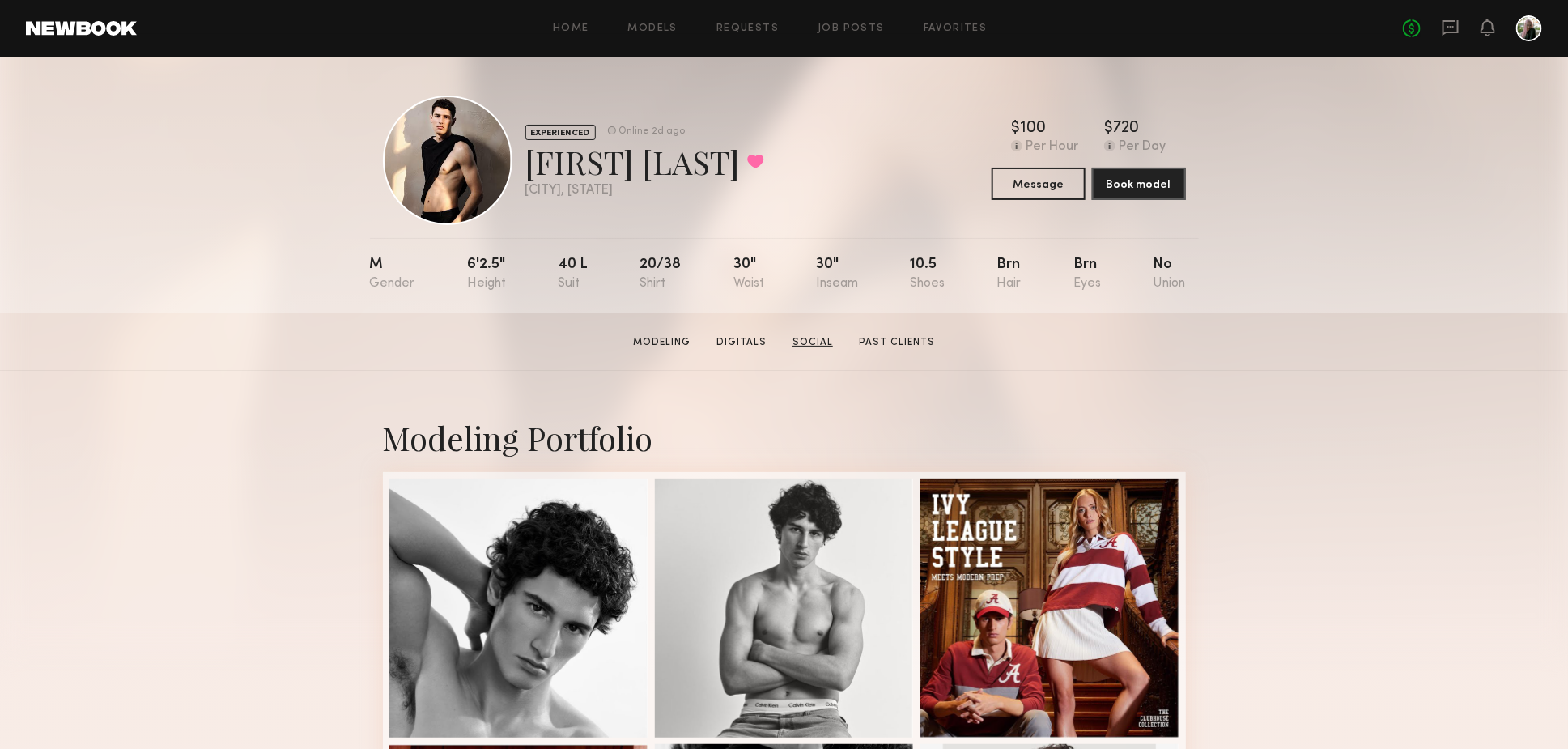 click on "Social" 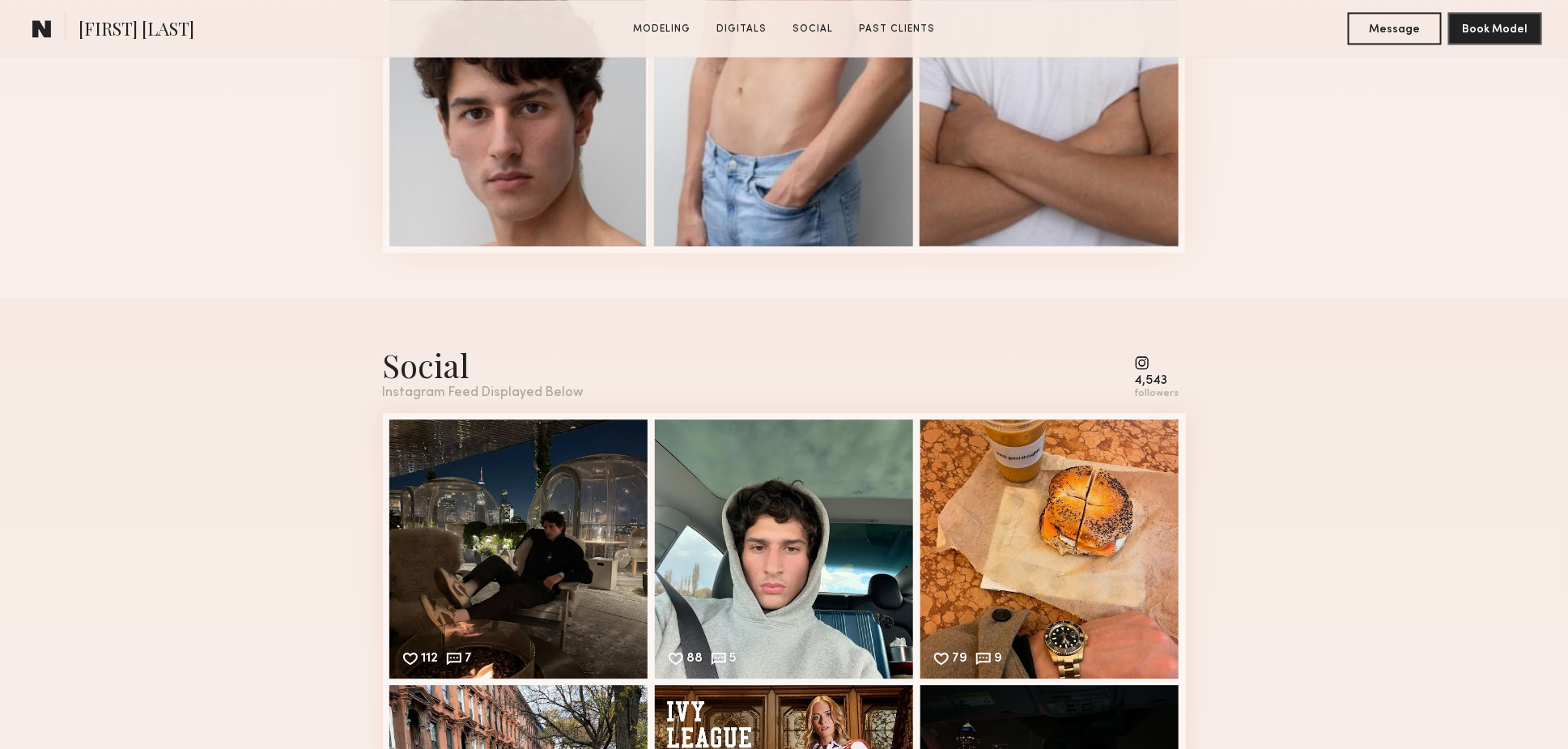 scroll, scrollTop: 2173, scrollLeft: 0, axis: vertical 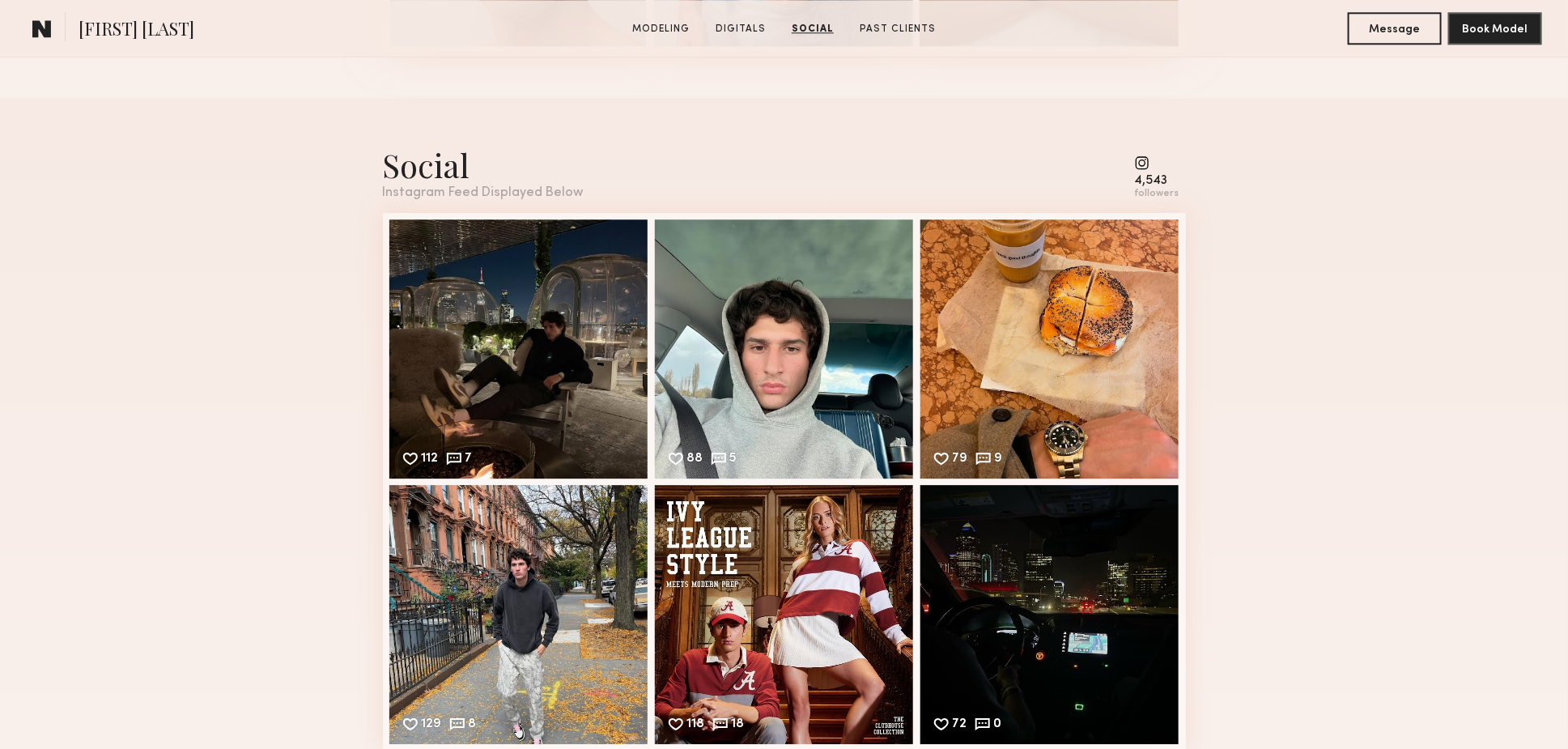 click at bounding box center [1157, 163] 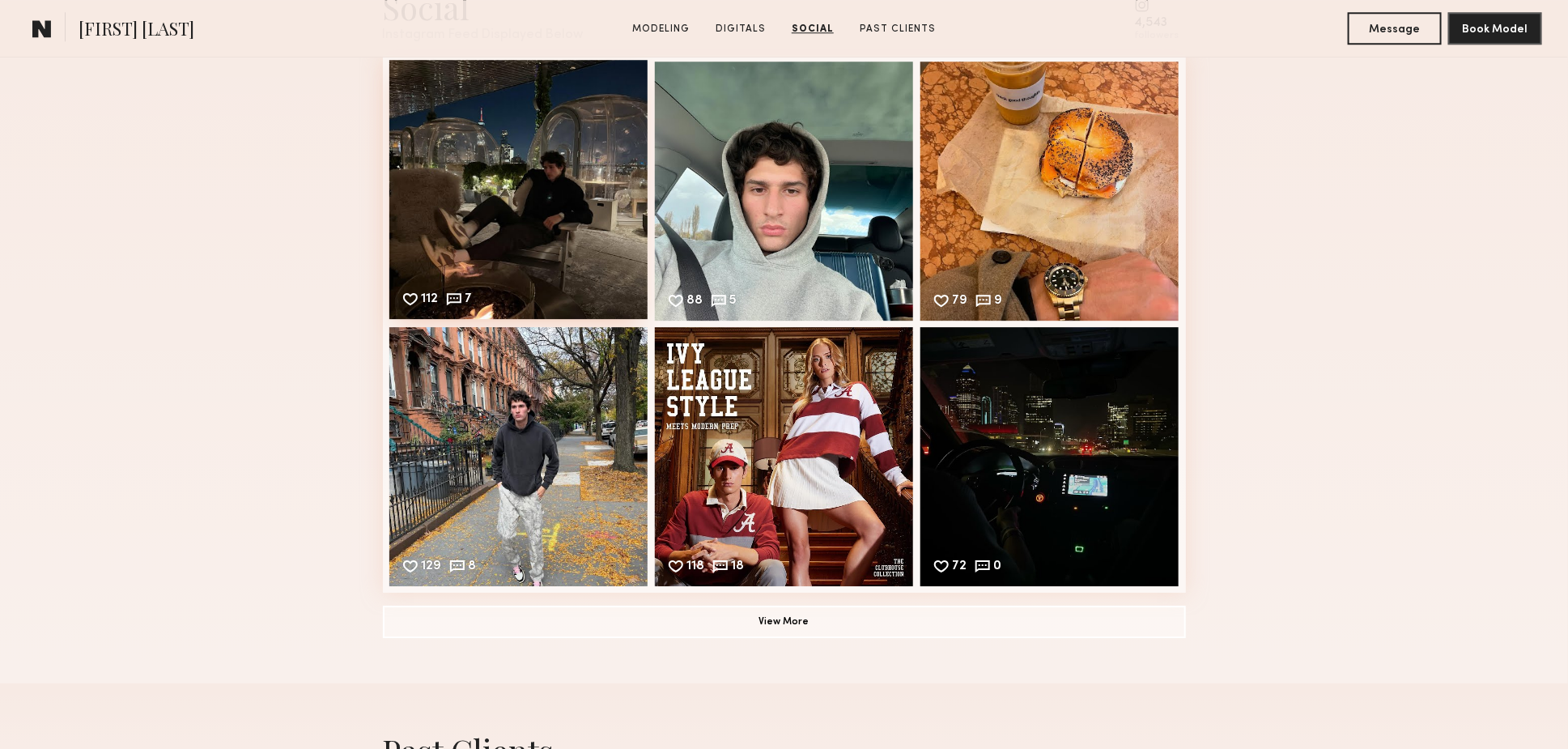scroll, scrollTop: 2312, scrollLeft: 0, axis: vertical 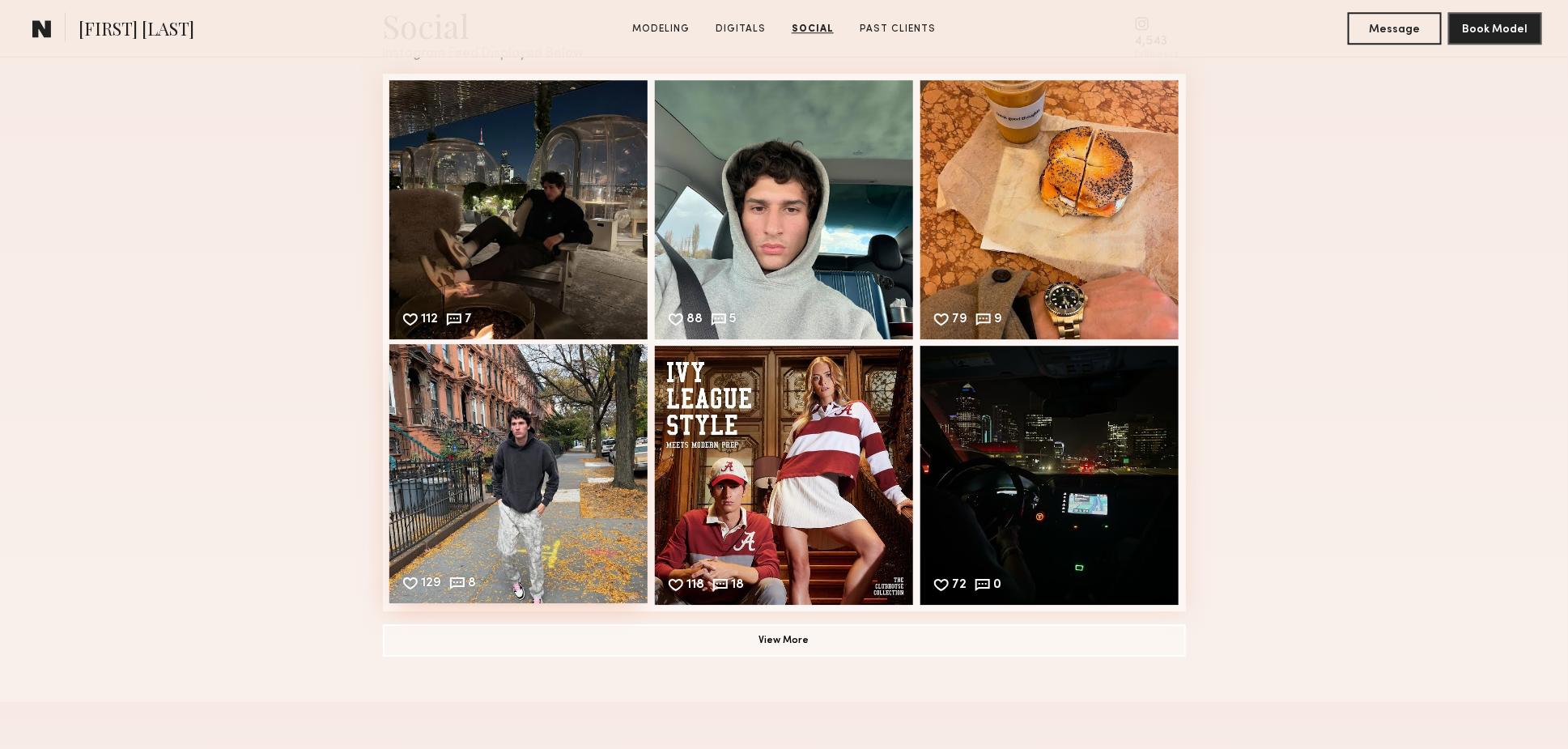 click on "129 8  Likes & comments displayed  to show model’s engagement" at bounding box center (519, 474) 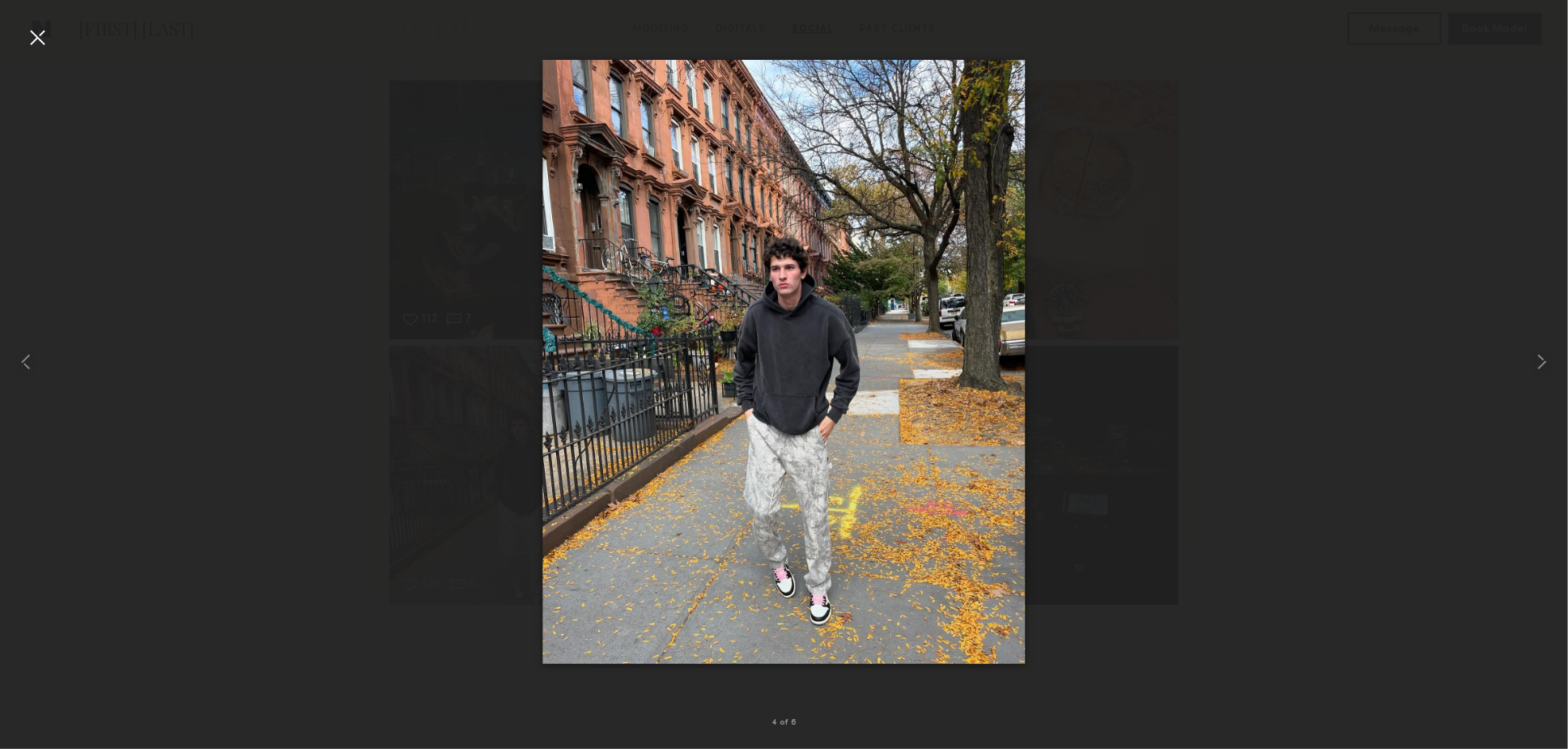 click at bounding box center (37, 37) 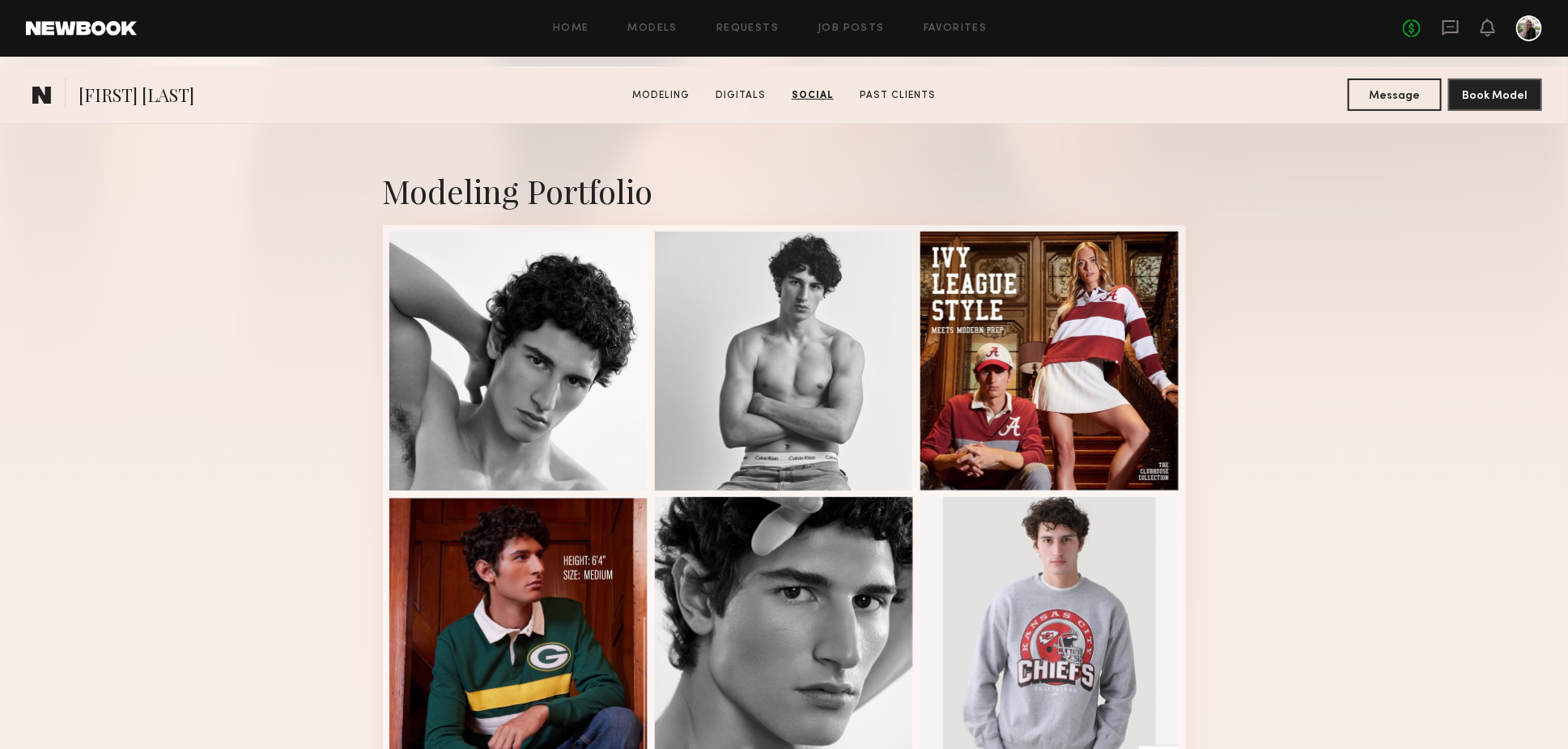 scroll, scrollTop: 0, scrollLeft: 0, axis: both 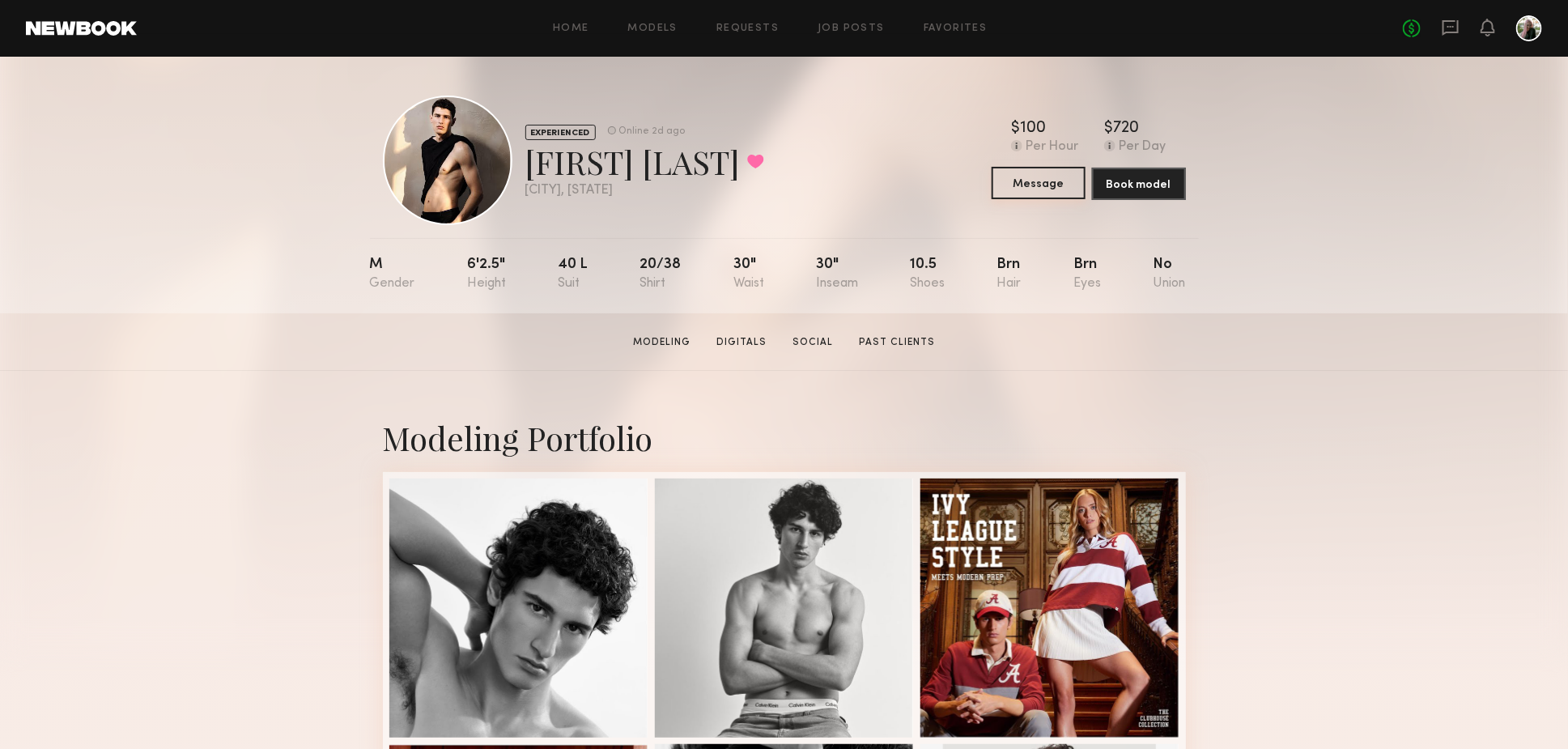 click on "Message" 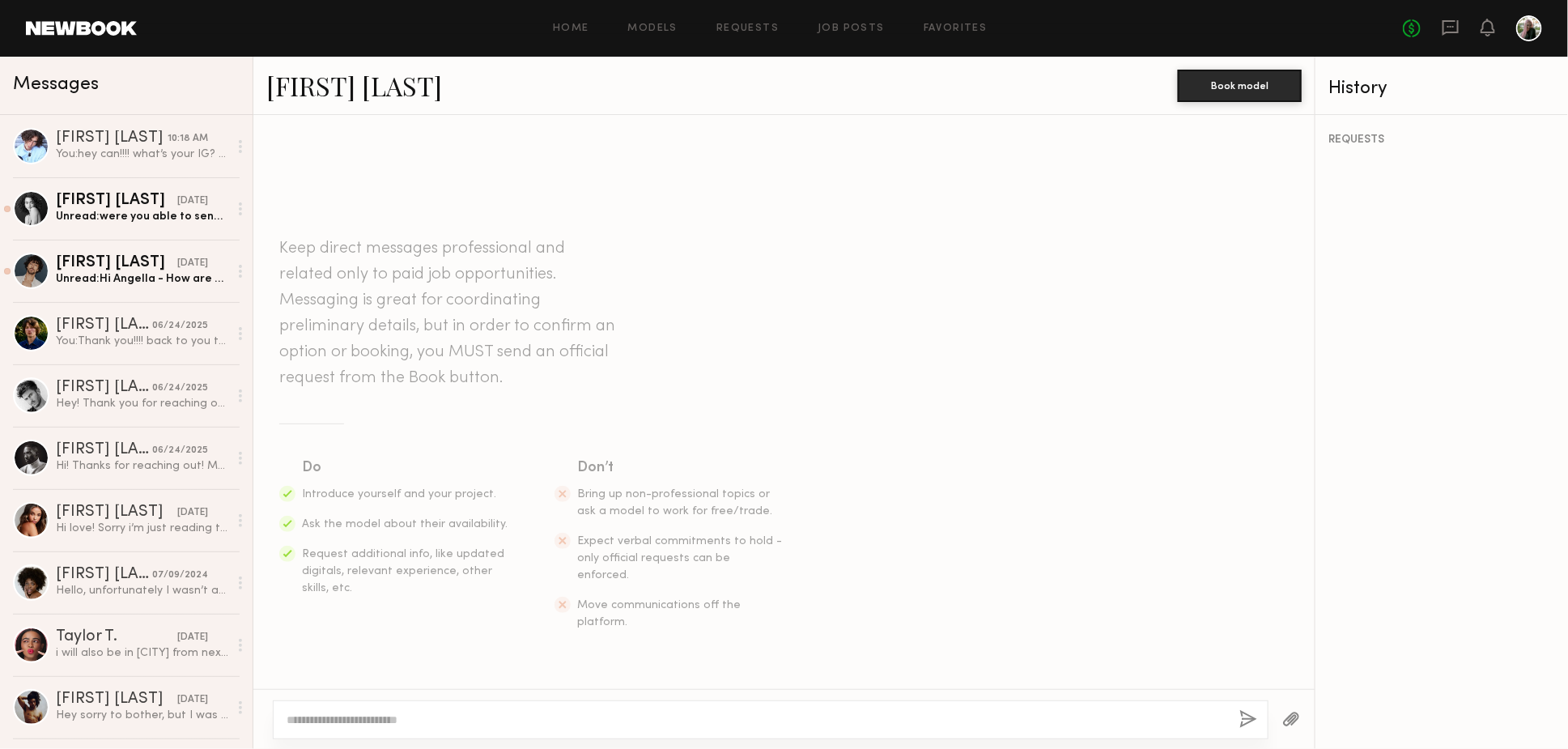 click 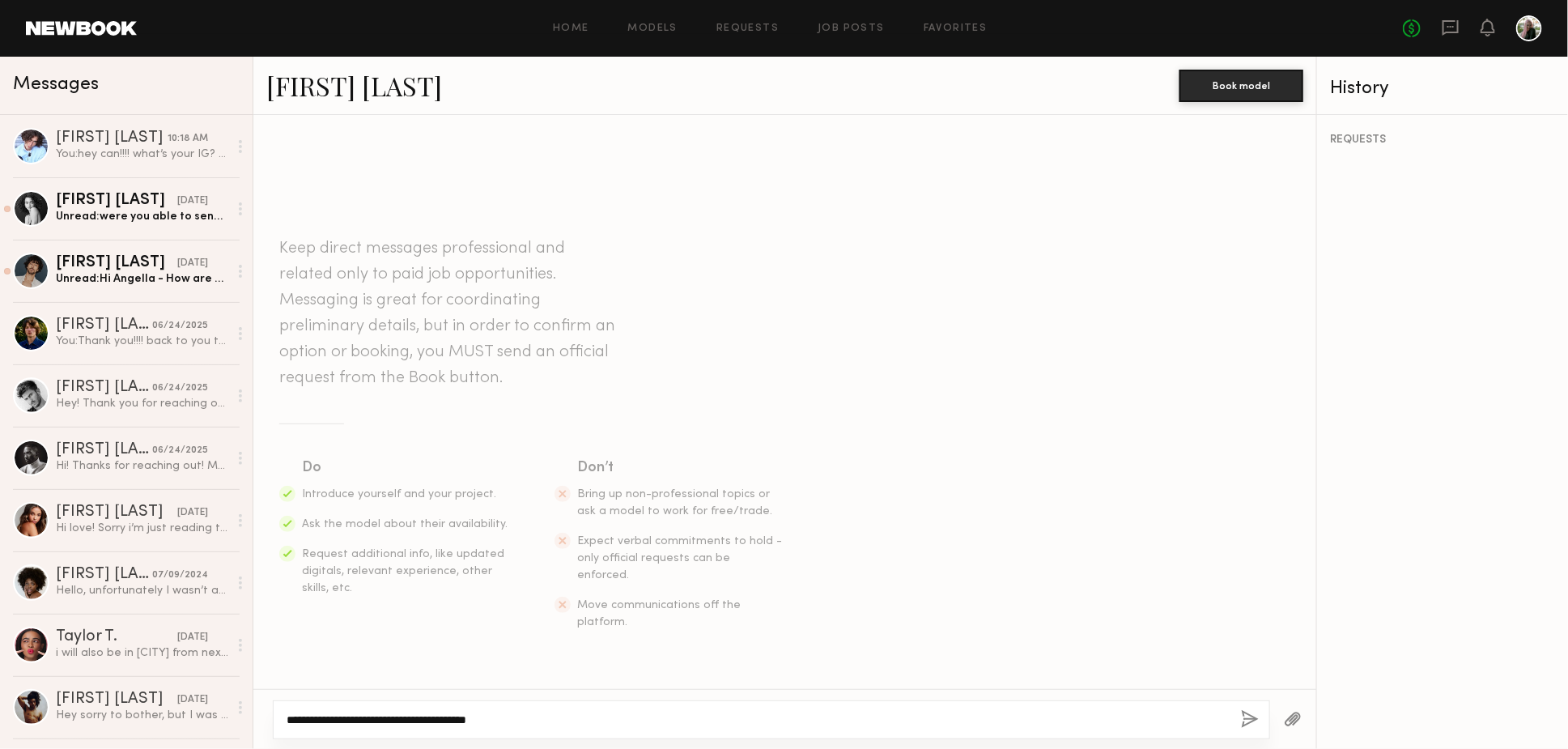 type on "**********" 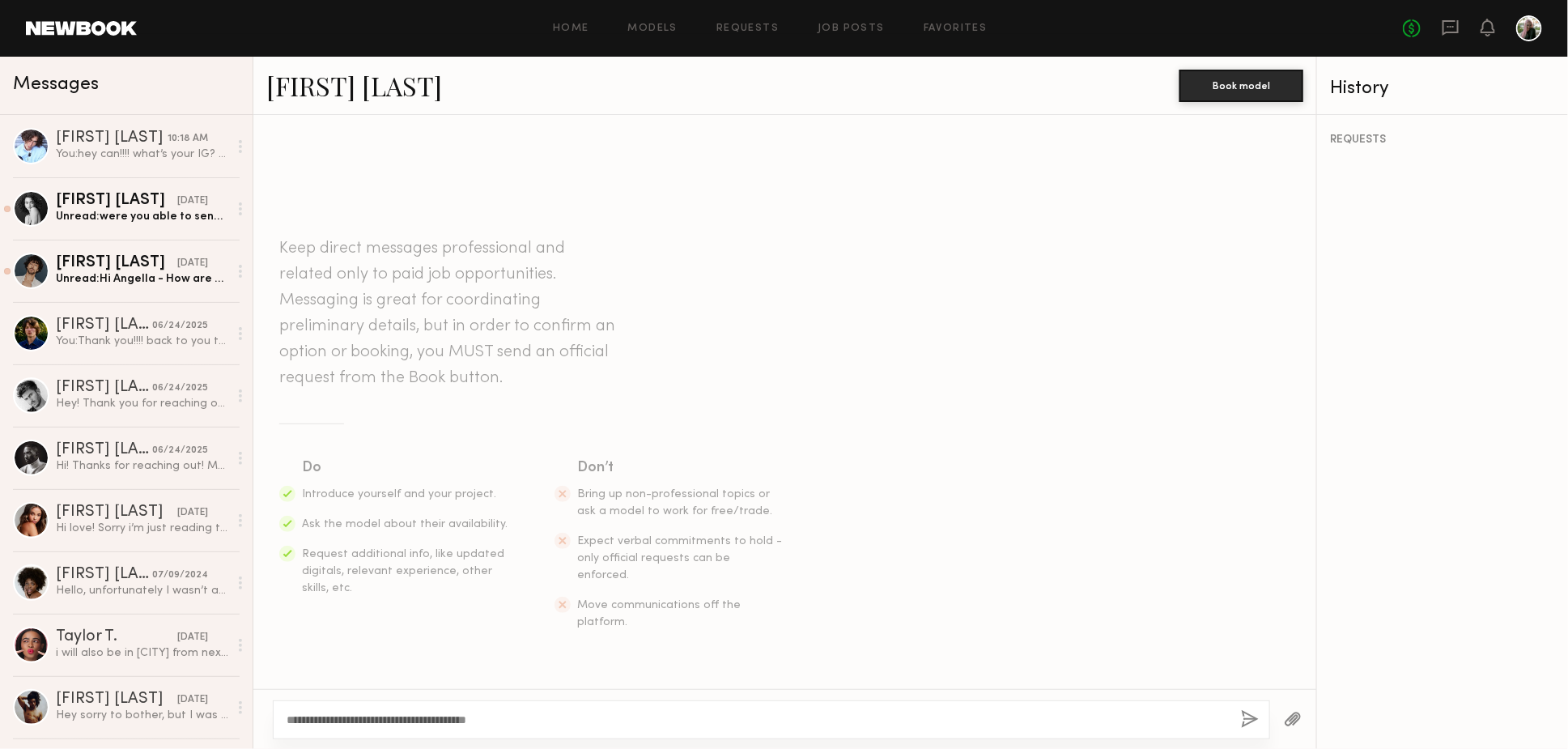 click 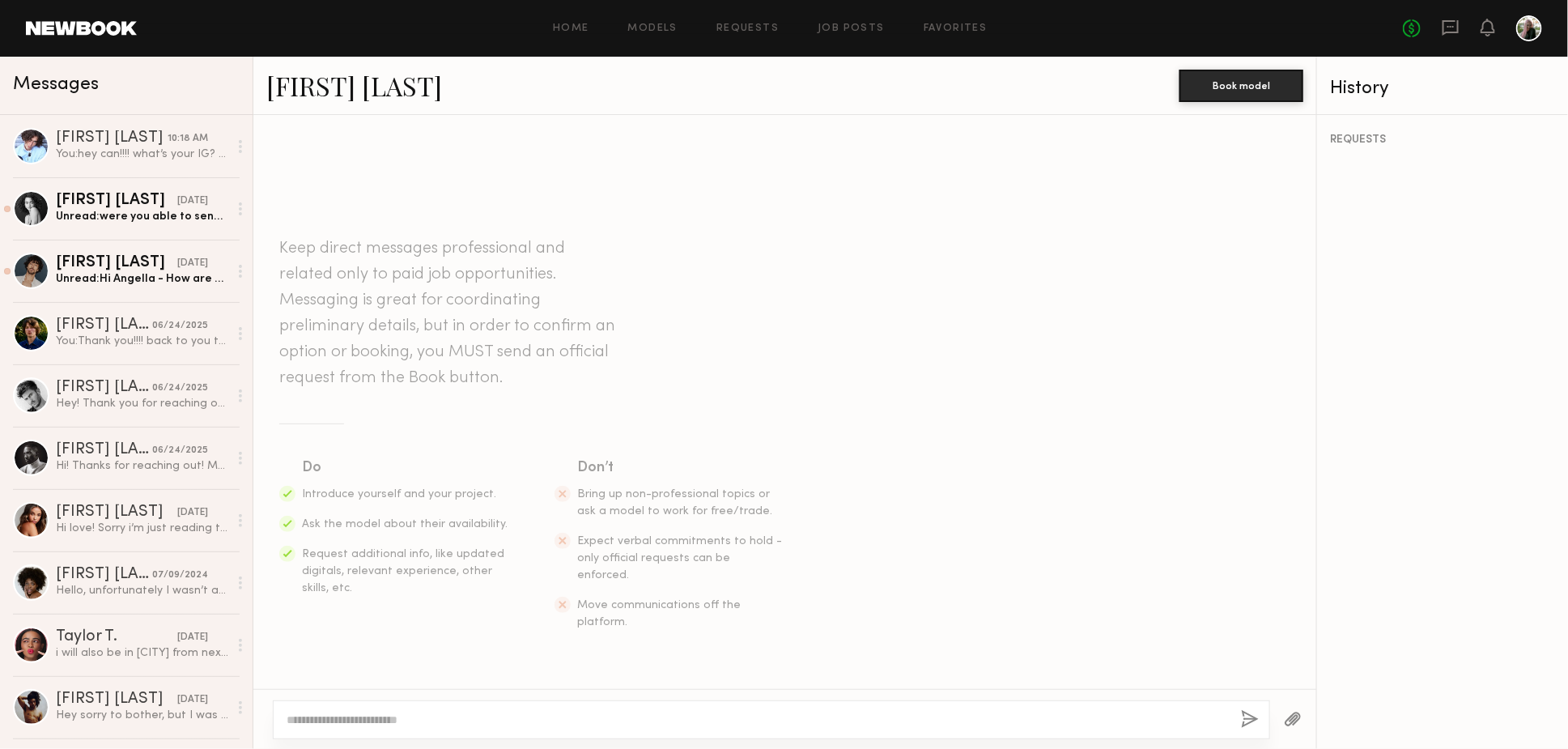 scroll, scrollTop: 108, scrollLeft: 0, axis: vertical 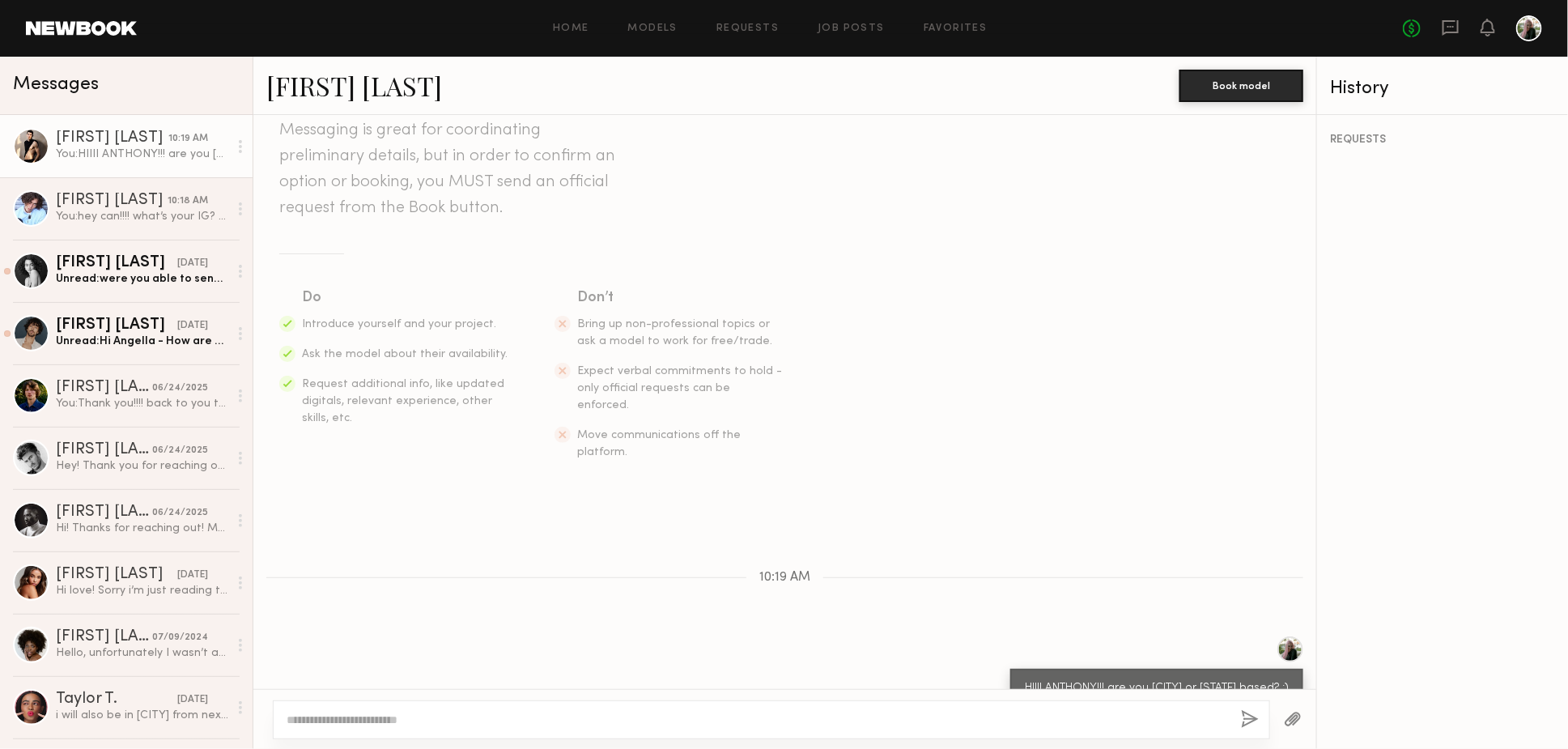 click 